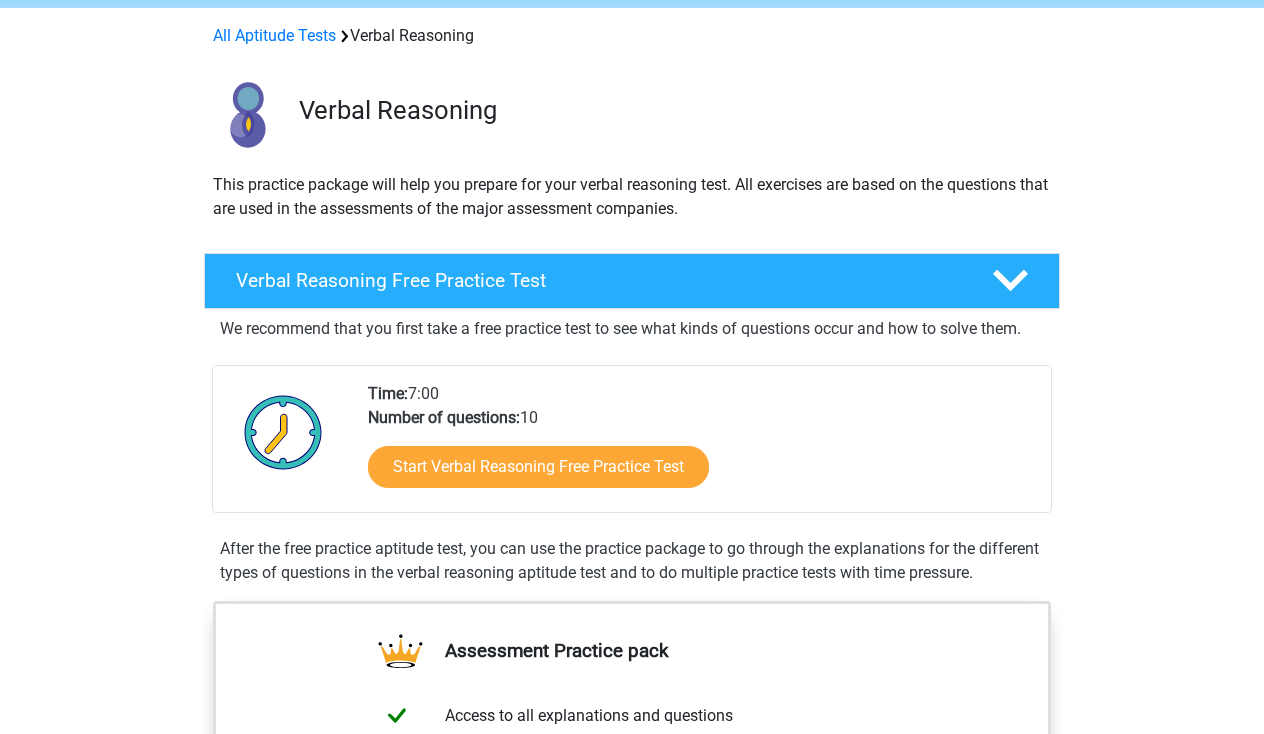 scroll, scrollTop: 71, scrollLeft: 0, axis: vertical 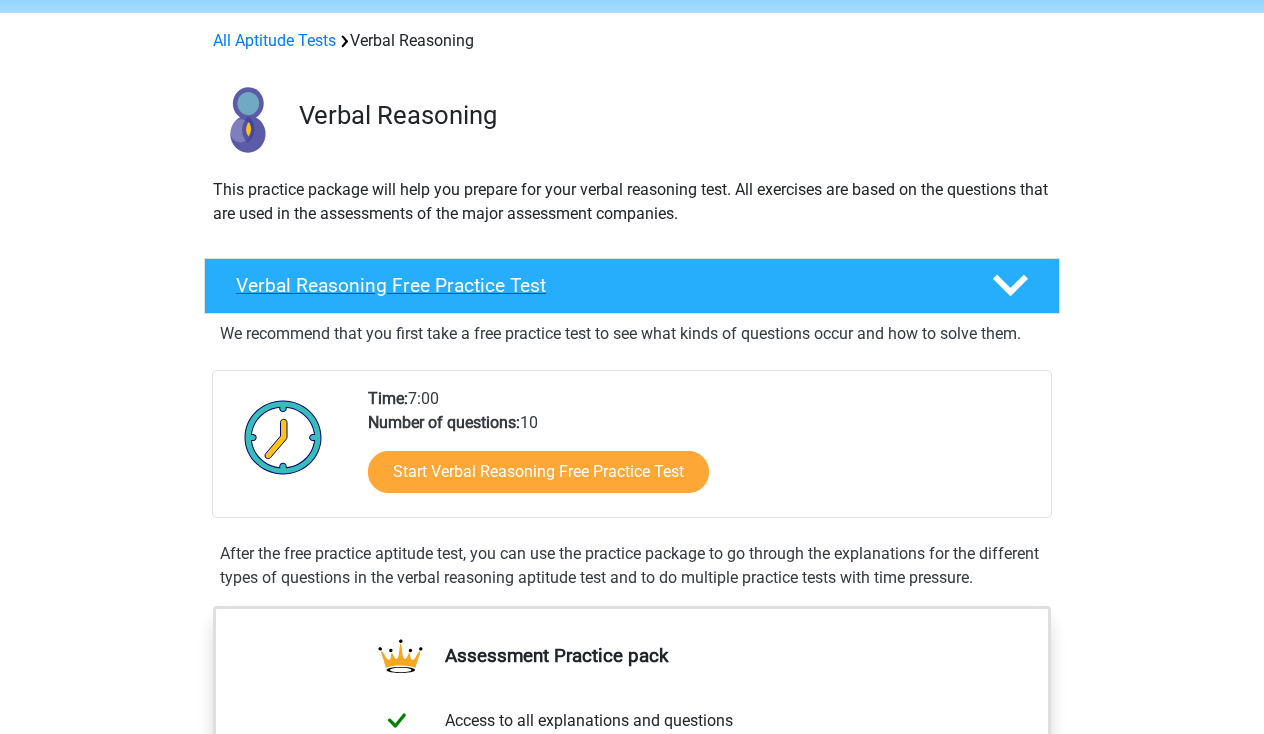 click 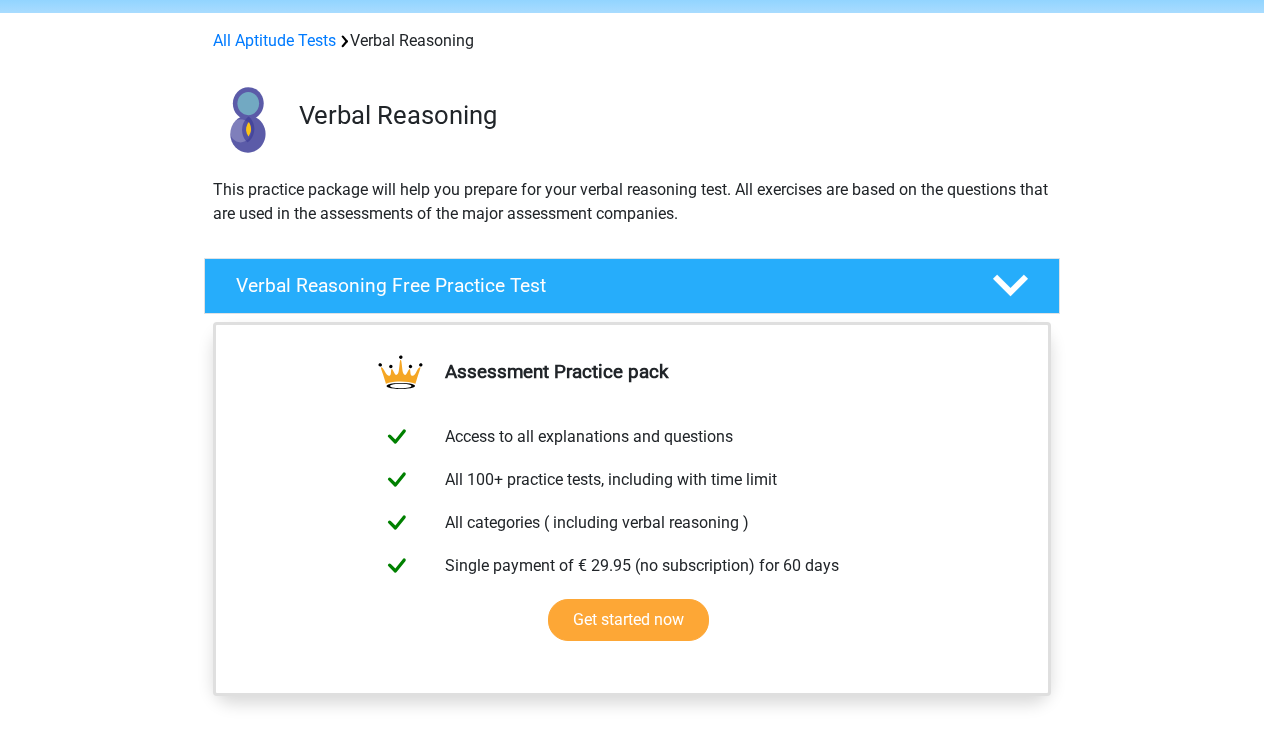 click on "Register
Nederlands
English" at bounding box center [632, 999] 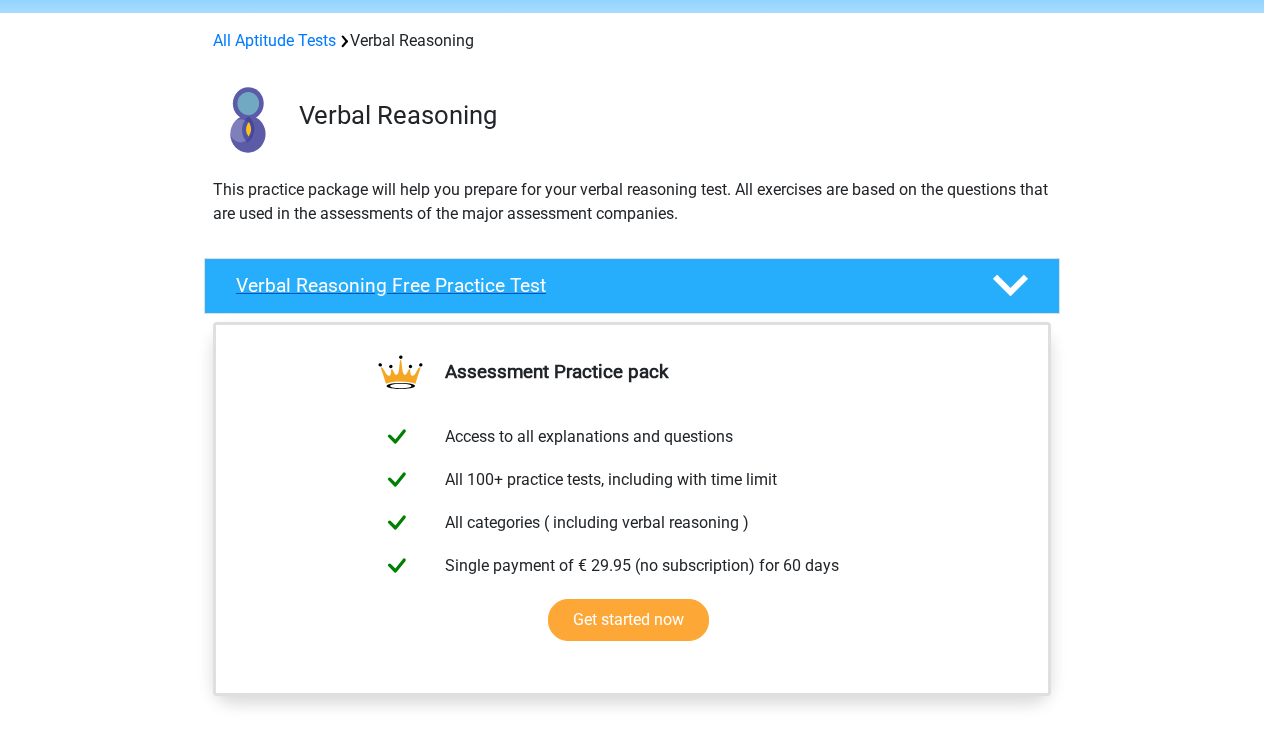 click 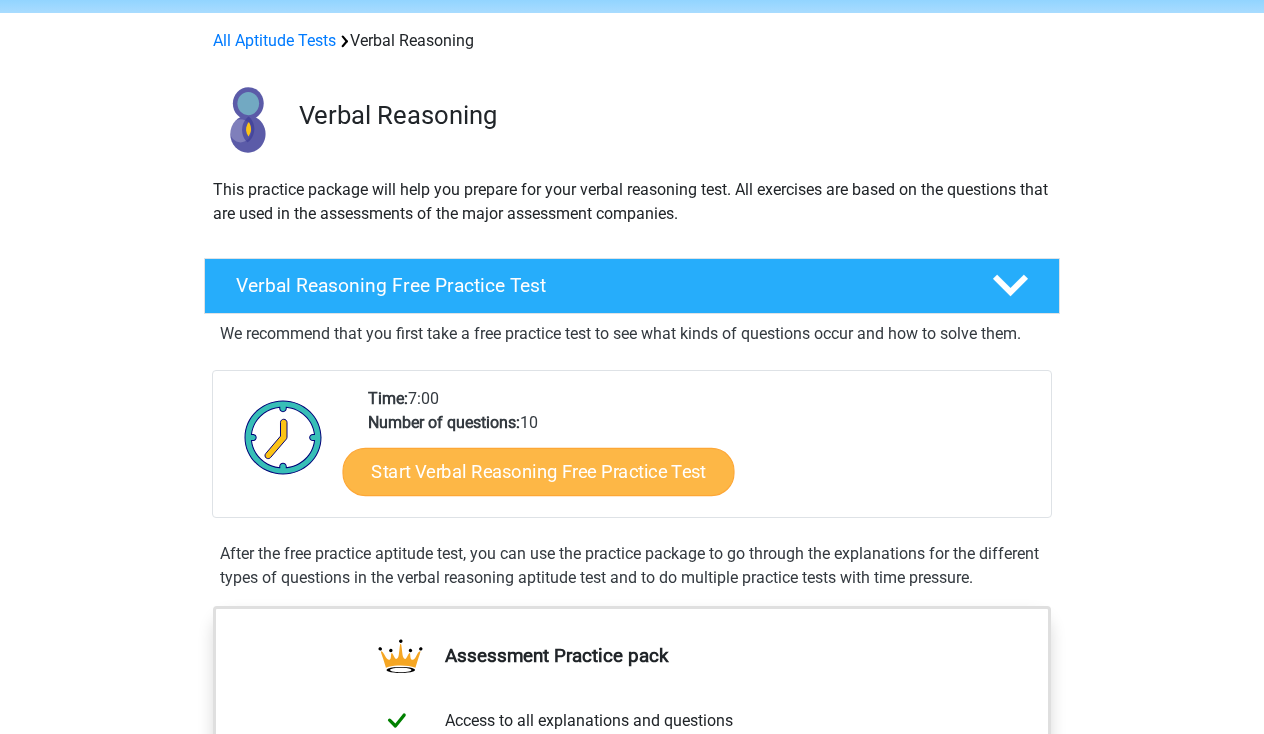 click on "Start Verbal Reasoning
Free Practice Test" at bounding box center (539, 472) 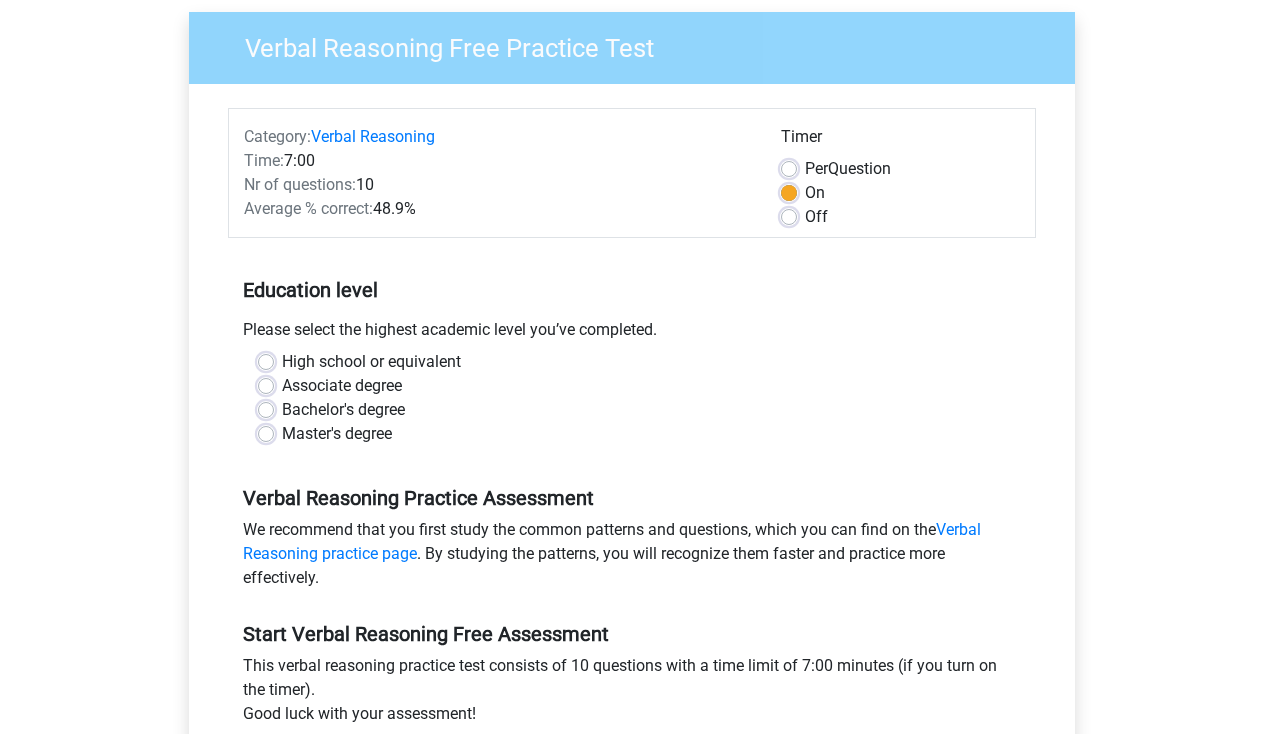 scroll, scrollTop: 151, scrollLeft: 0, axis: vertical 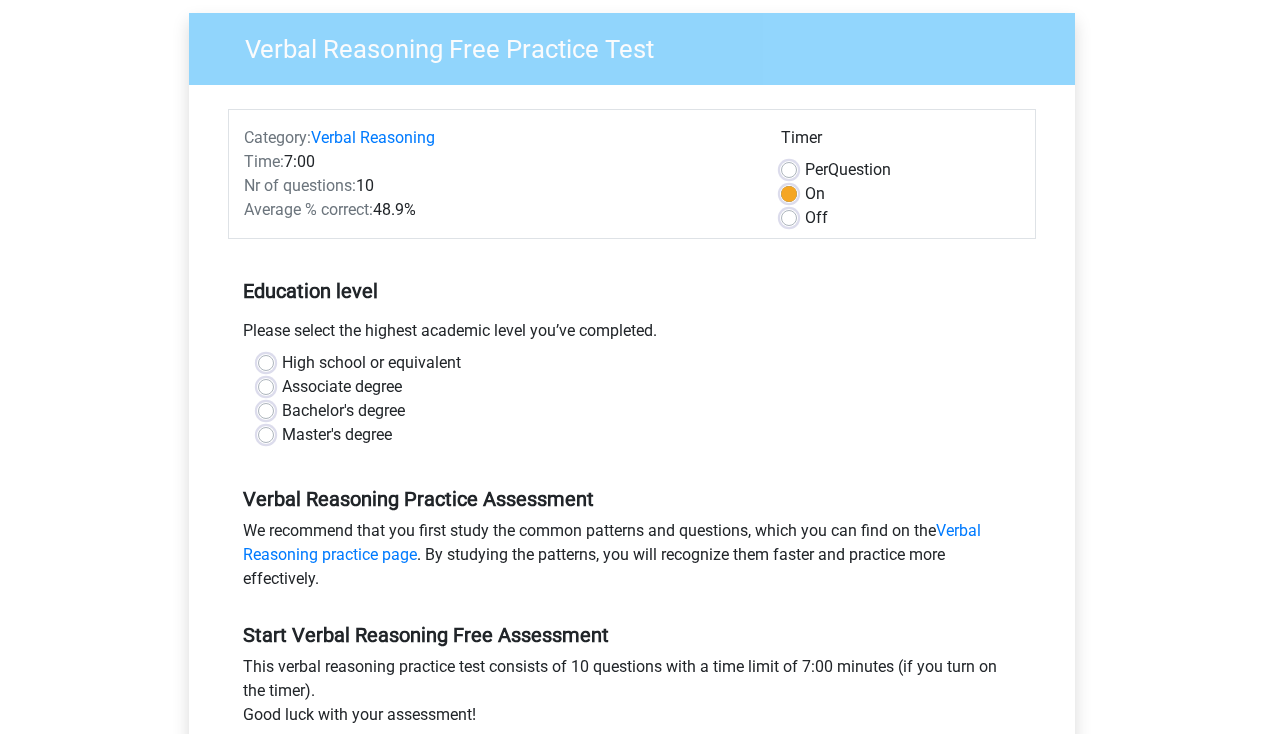 click on "High school or equivalent" at bounding box center (371, 363) 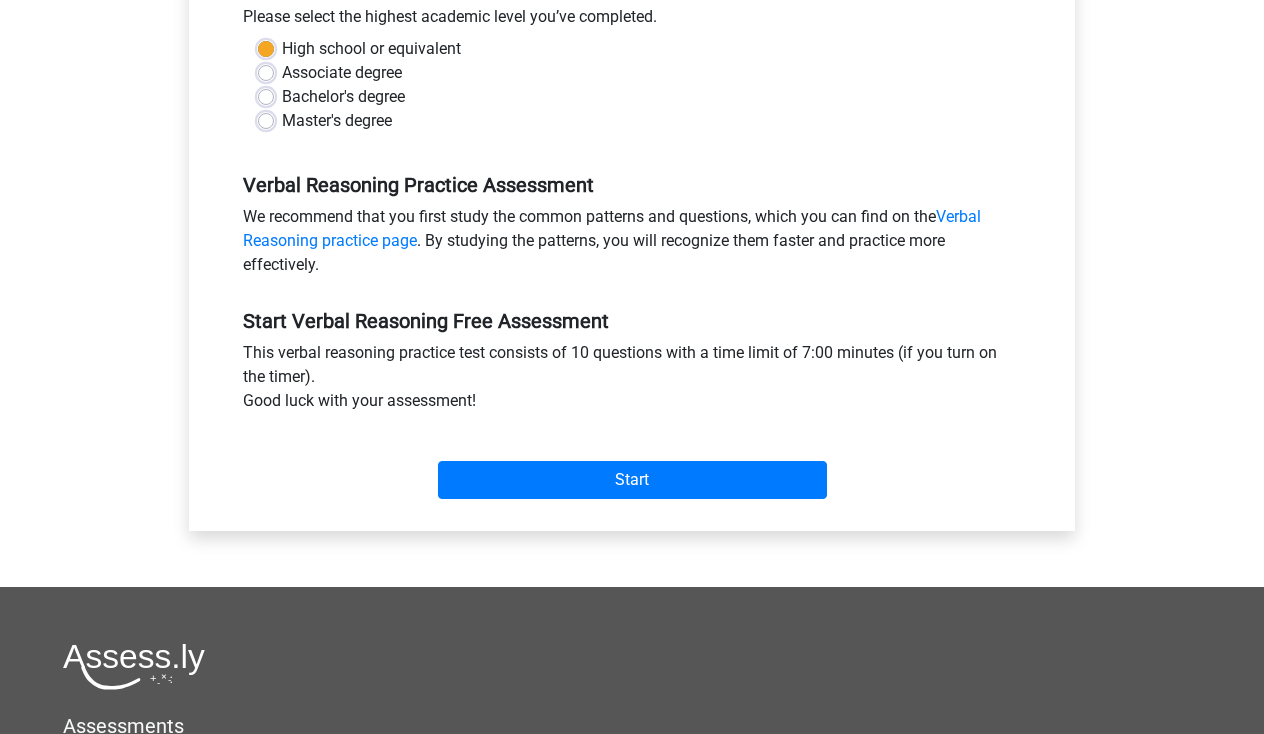 scroll, scrollTop: 464, scrollLeft: 0, axis: vertical 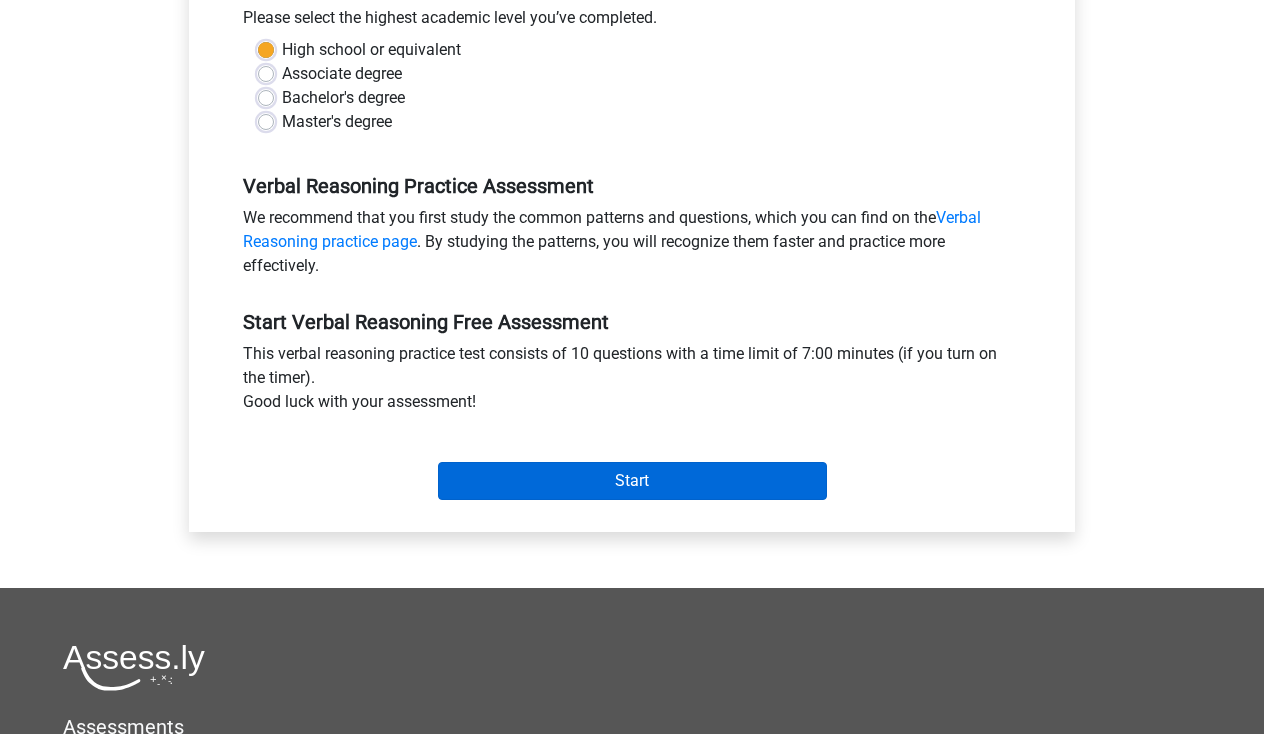click on "Start" at bounding box center [632, 481] 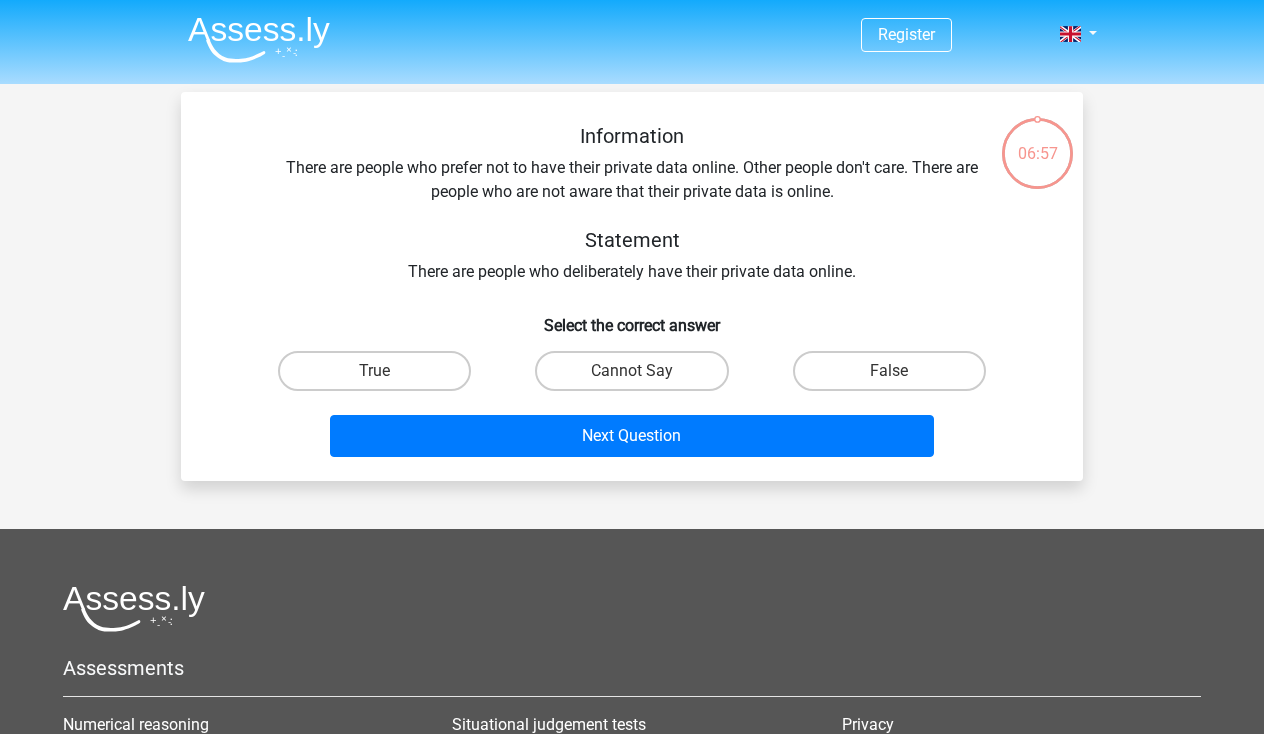 scroll, scrollTop: 0, scrollLeft: 0, axis: both 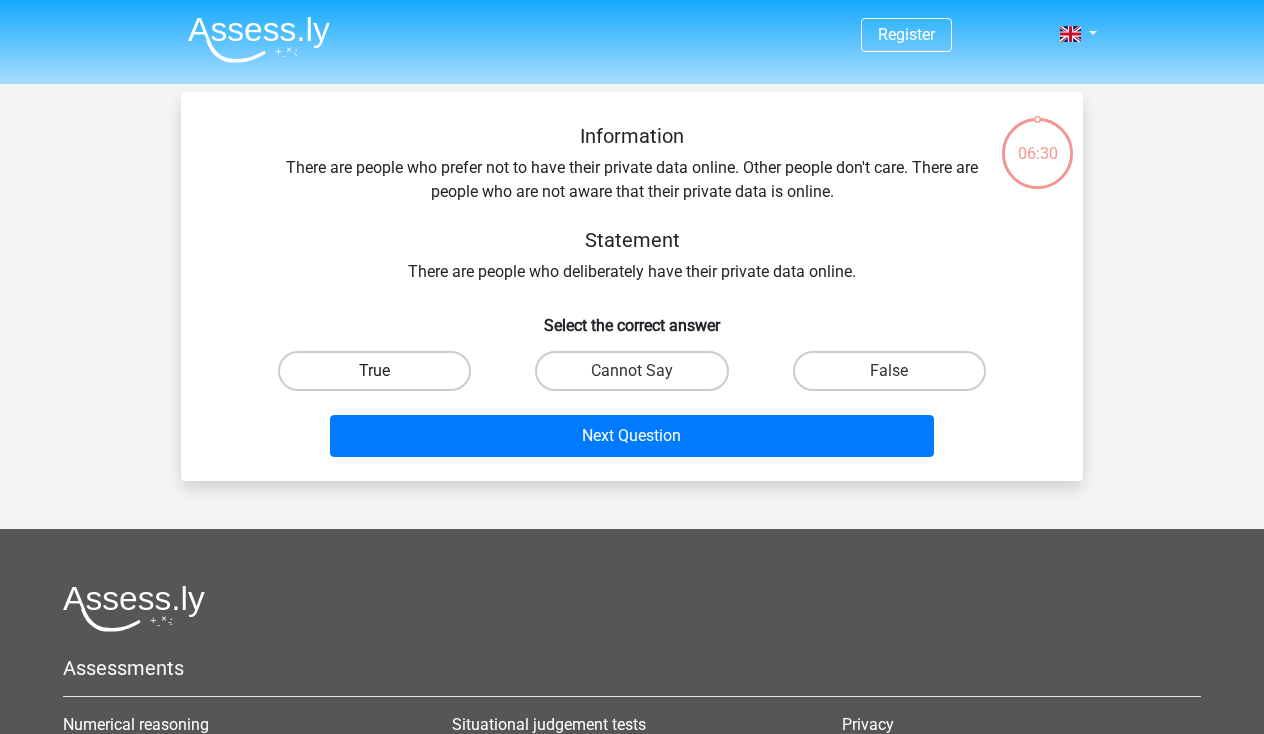 click on "True" at bounding box center (374, 371) 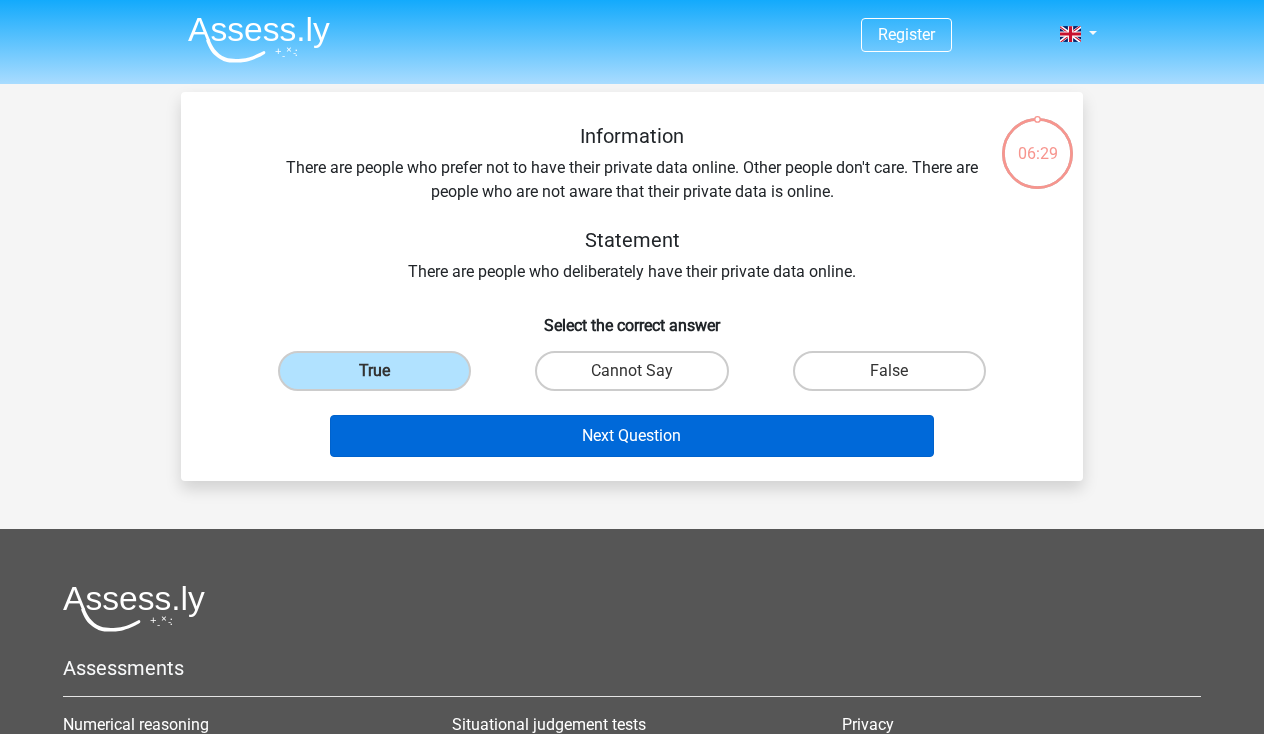 click on "Next Question" at bounding box center [632, 436] 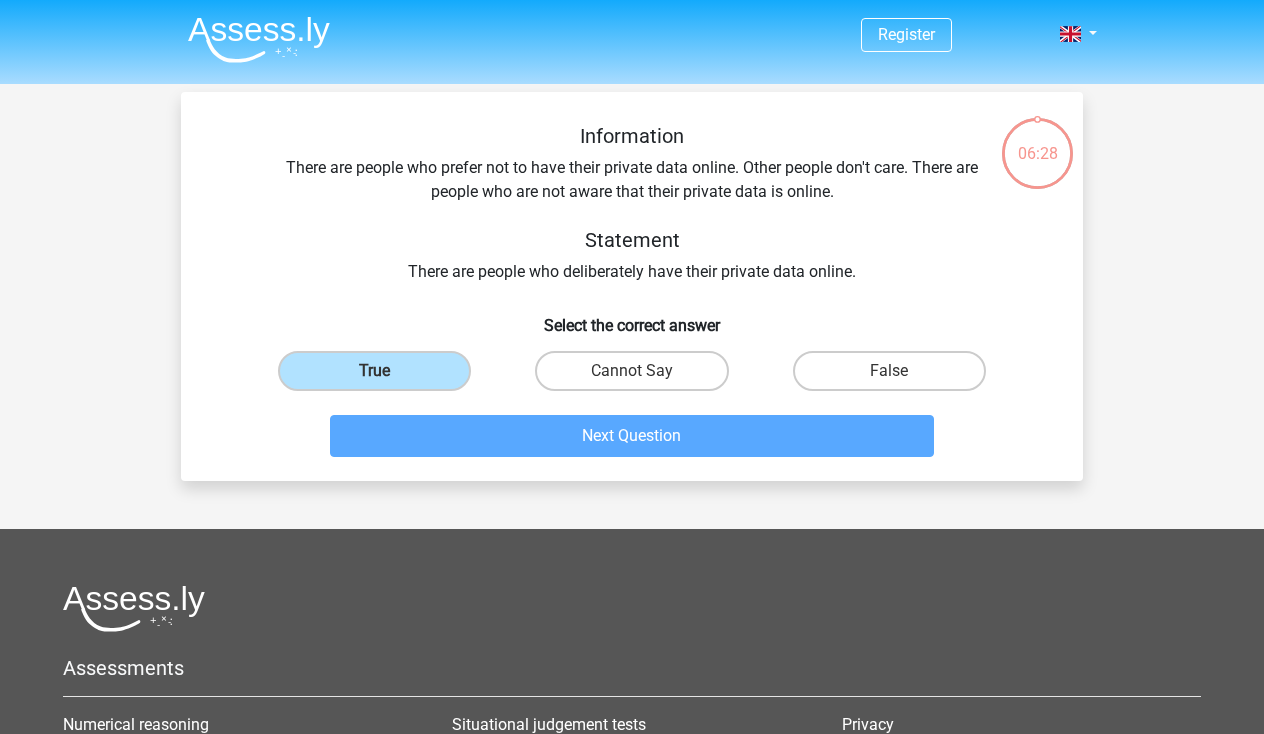 scroll, scrollTop: 92, scrollLeft: 0, axis: vertical 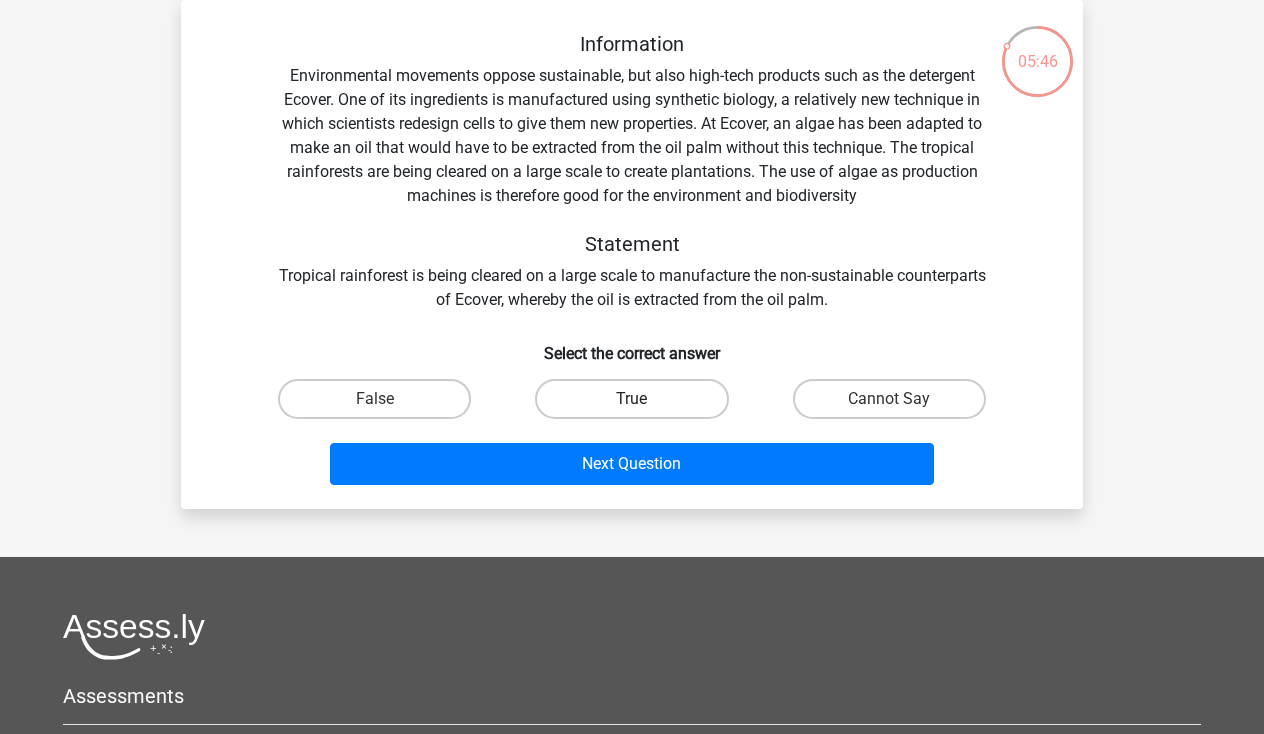 click on "True" at bounding box center (631, 399) 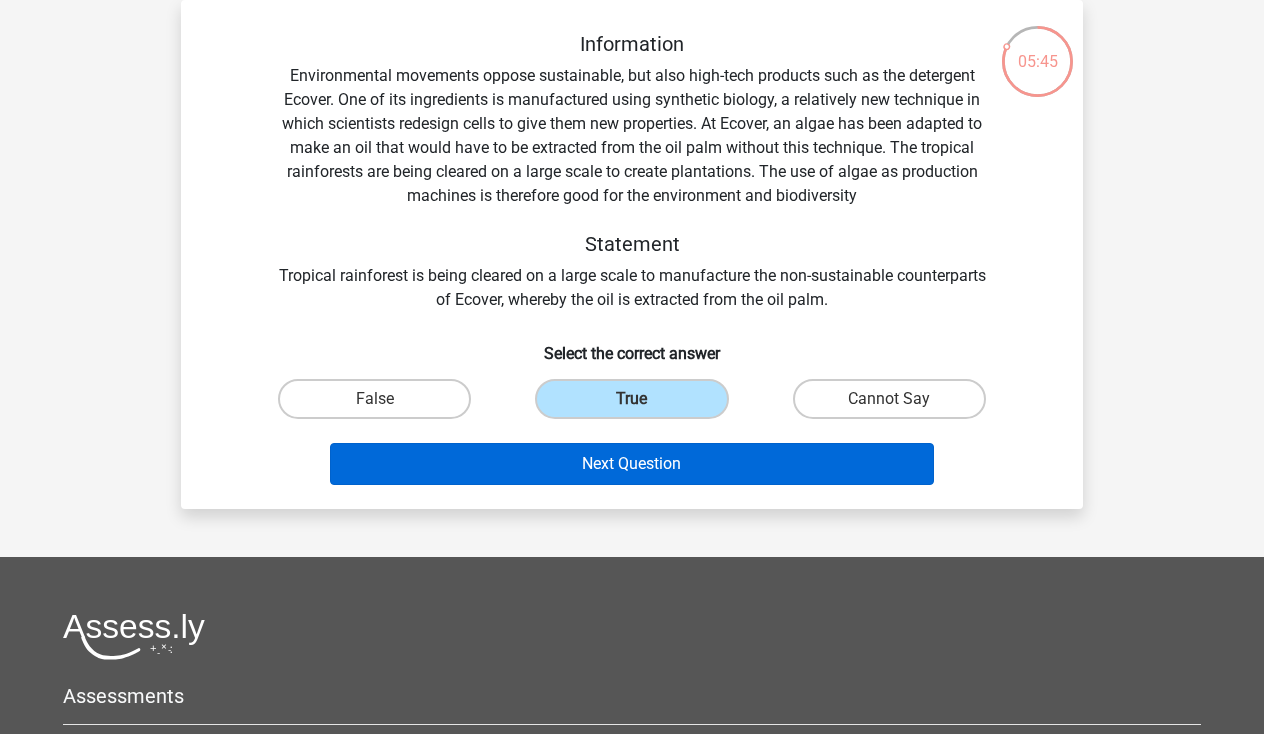click on "Next Question" at bounding box center [632, 464] 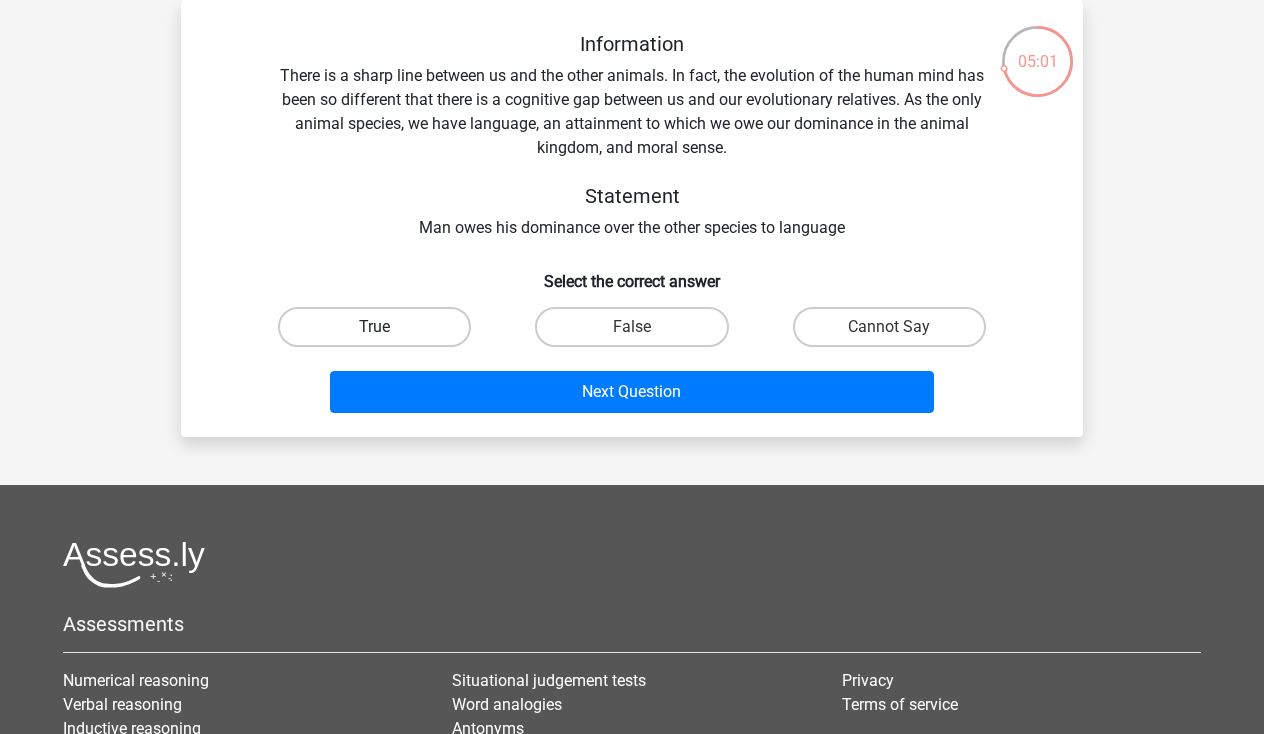 click on "True" at bounding box center [374, 327] 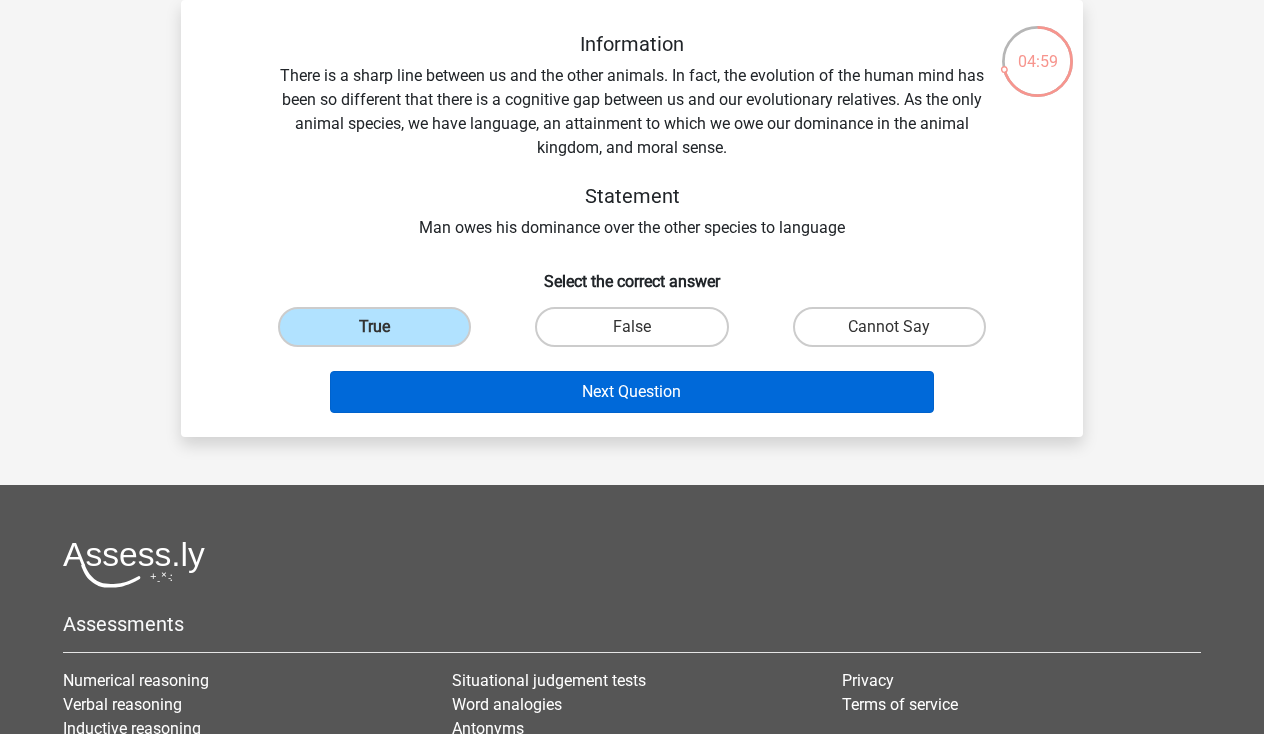 click on "Next Question" at bounding box center [632, 392] 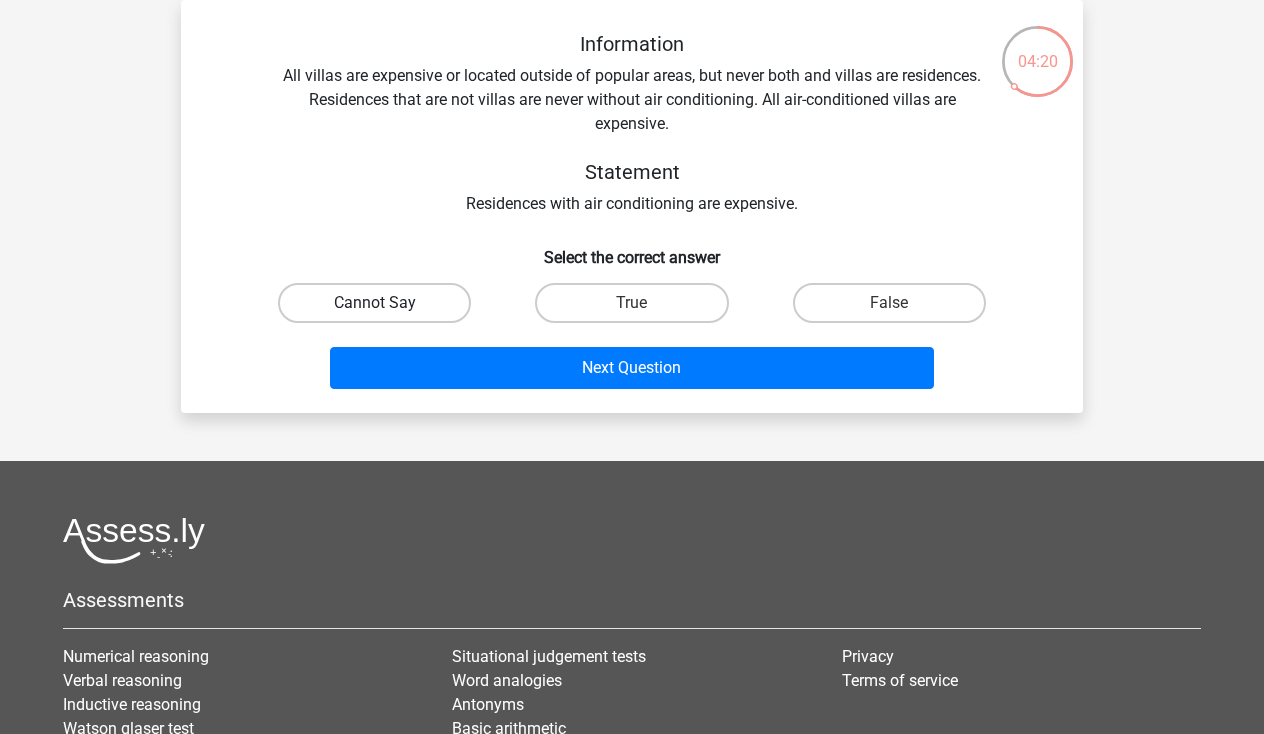 click on "Cannot Say" at bounding box center (374, 303) 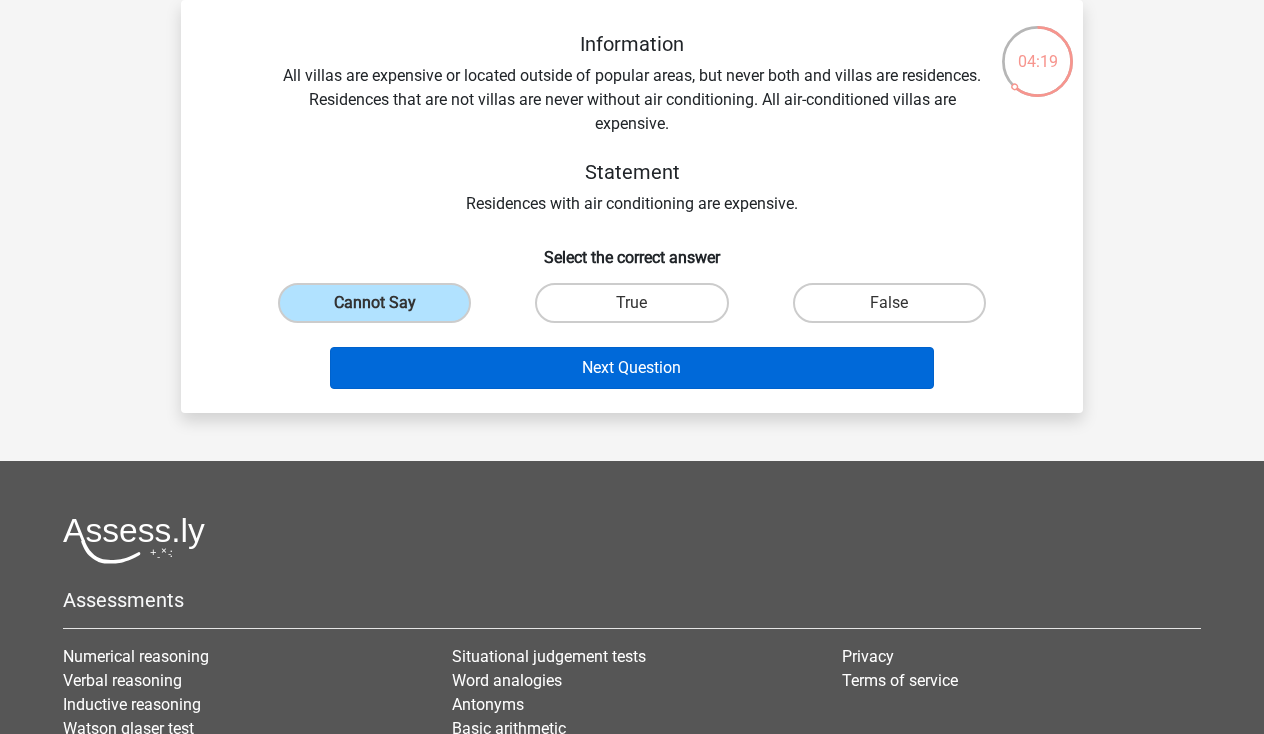 click on "Next Question" at bounding box center (632, 368) 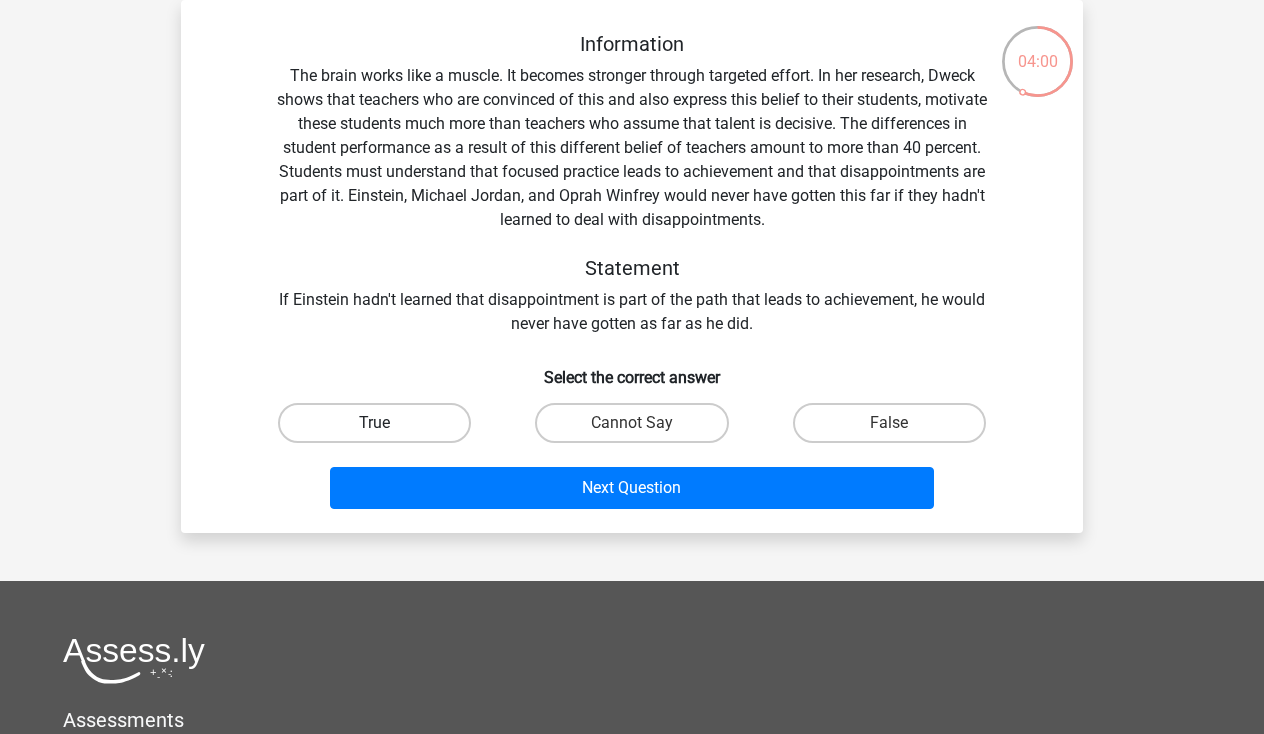 click on "True" at bounding box center (374, 423) 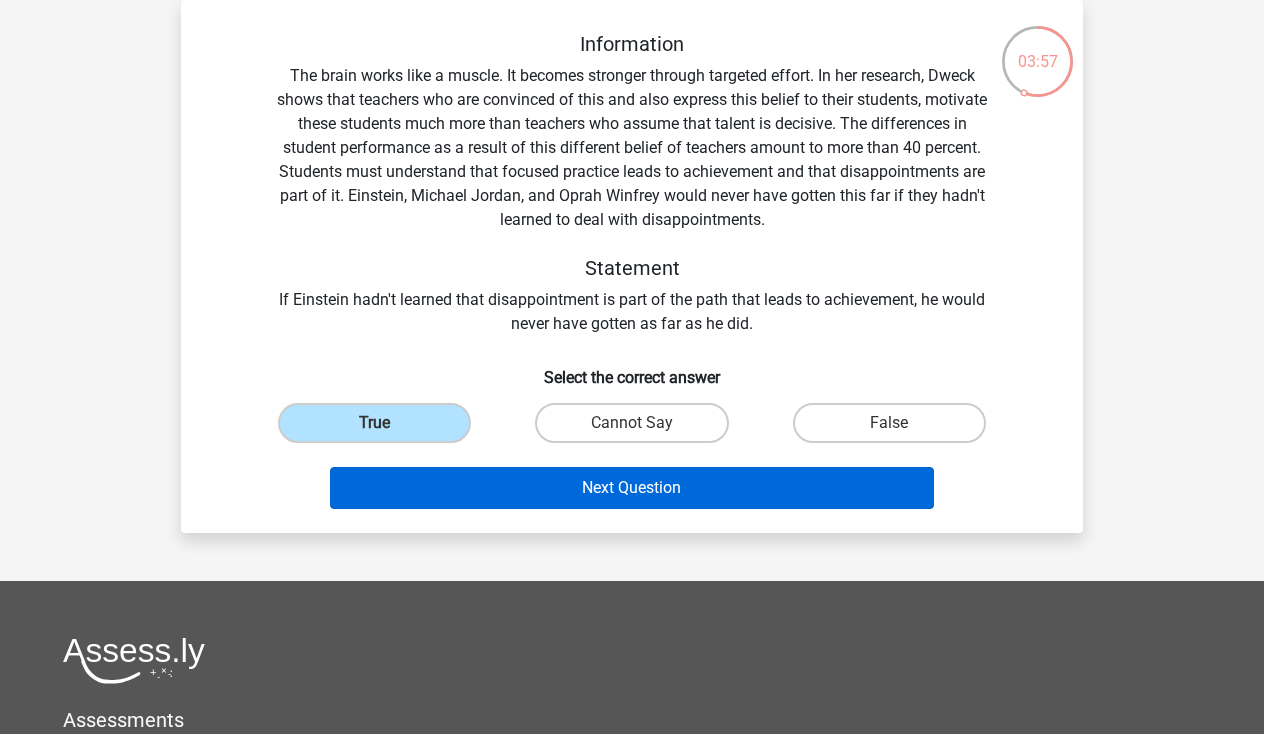 click on "Next Question" at bounding box center (632, 488) 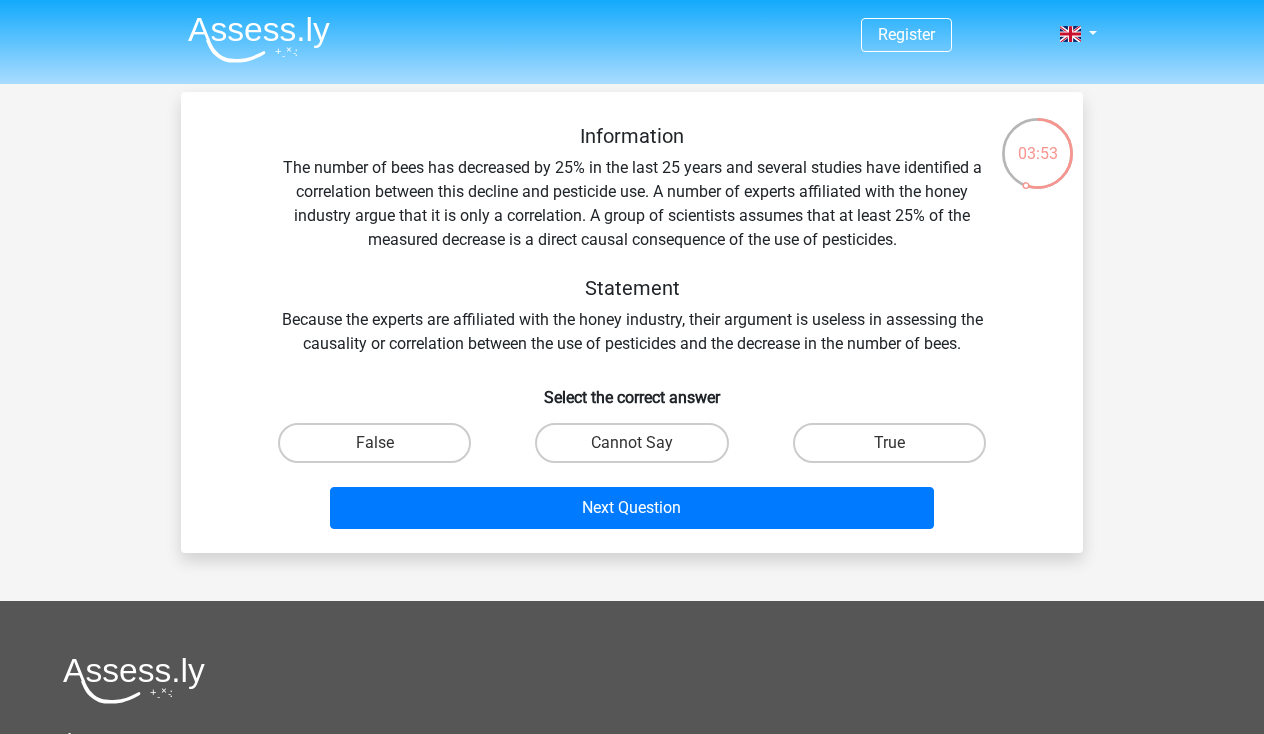 scroll, scrollTop: 0, scrollLeft: 0, axis: both 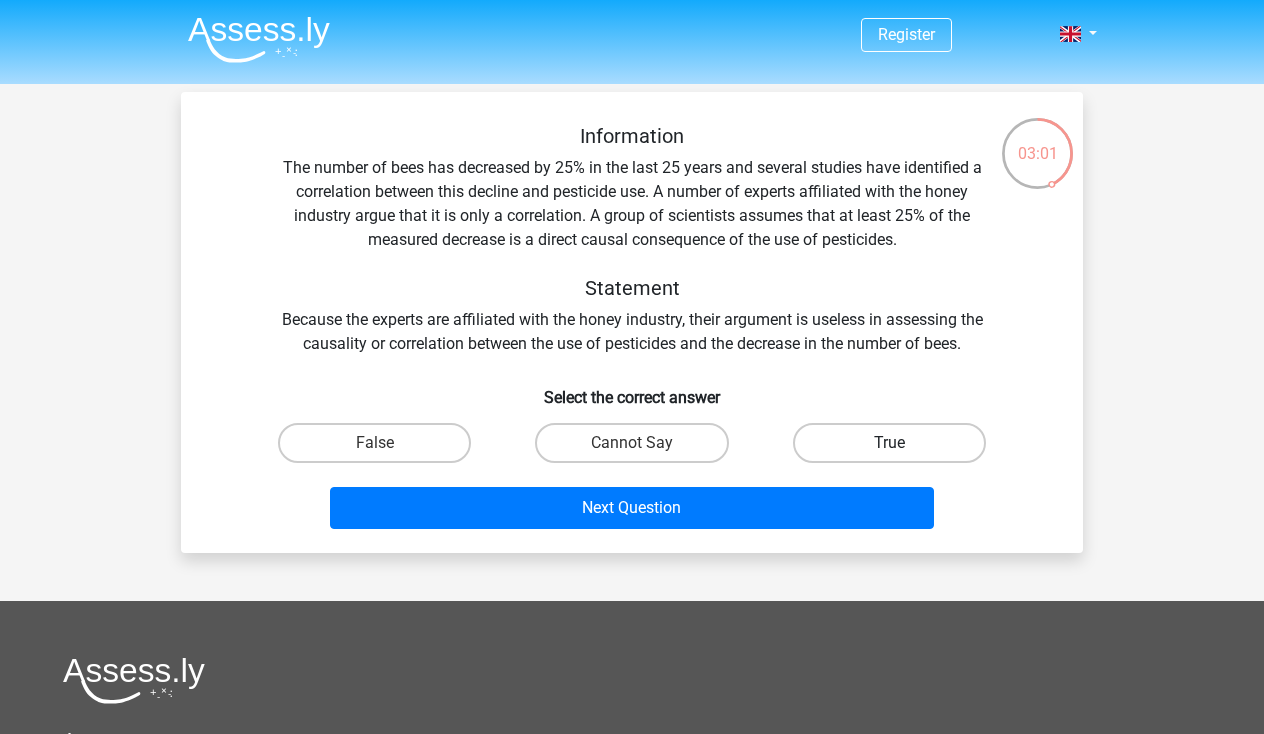 click on "True" at bounding box center [889, 443] 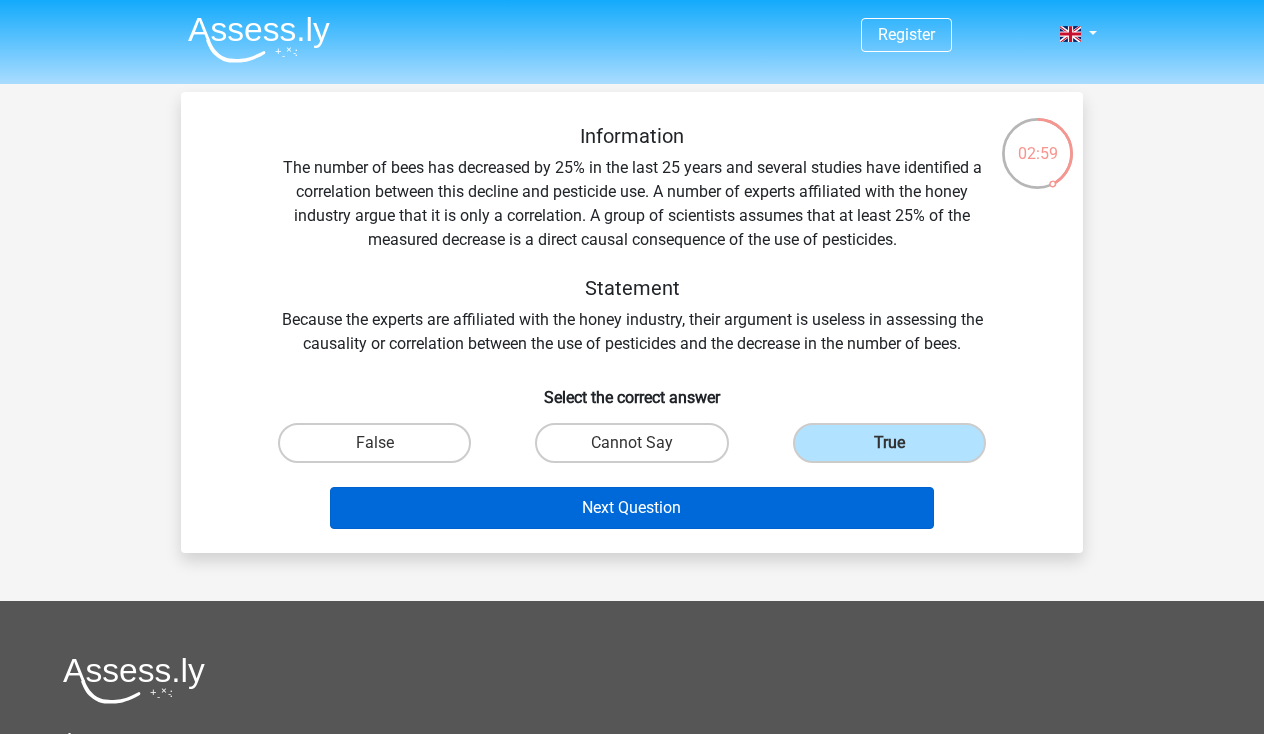 click on "Next Question" at bounding box center [632, 508] 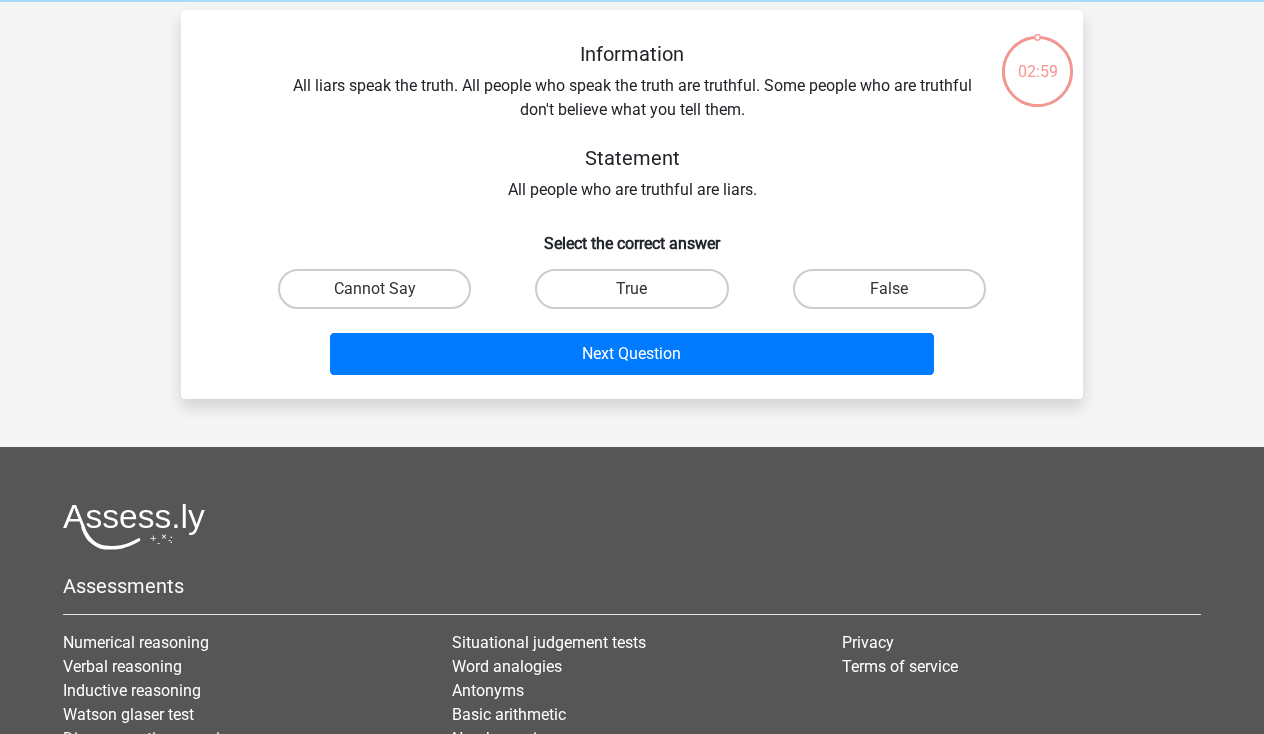 scroll, scrollTop: 92, scrollLeft: 0, axis: vertical 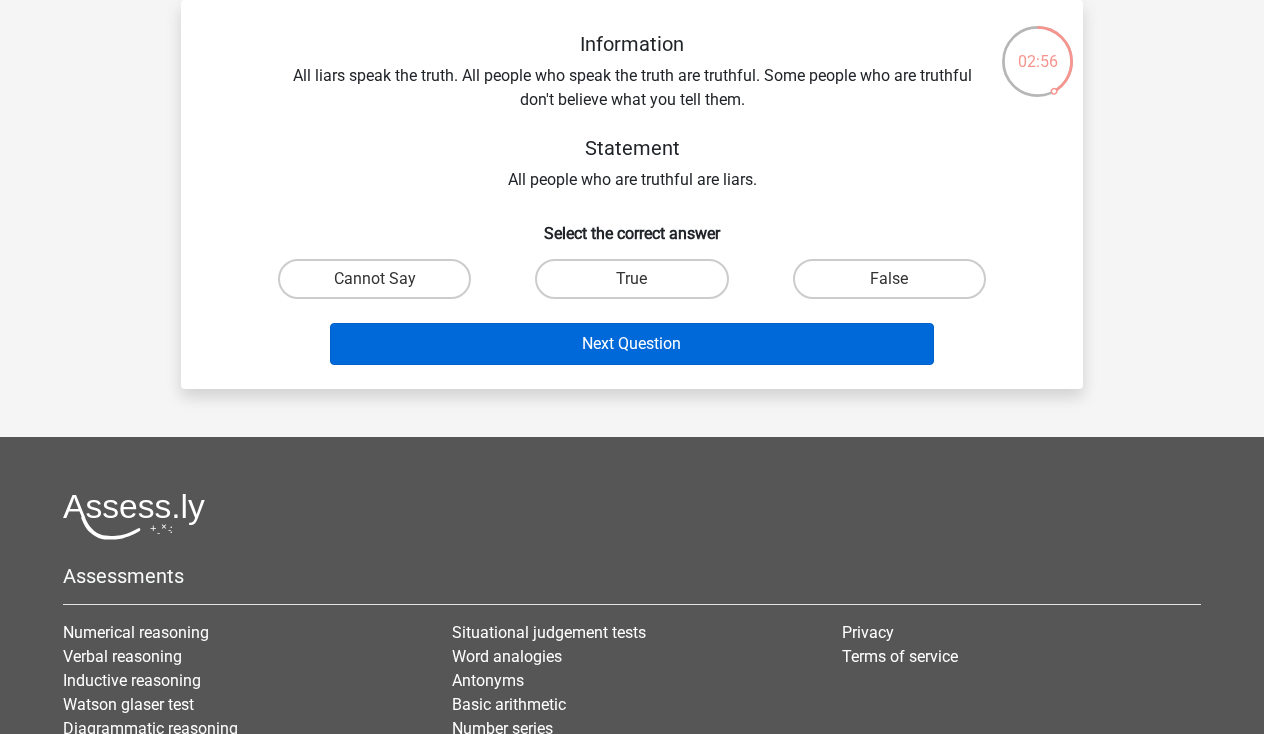 click on "Next Question" at bounding box center (632, 344) 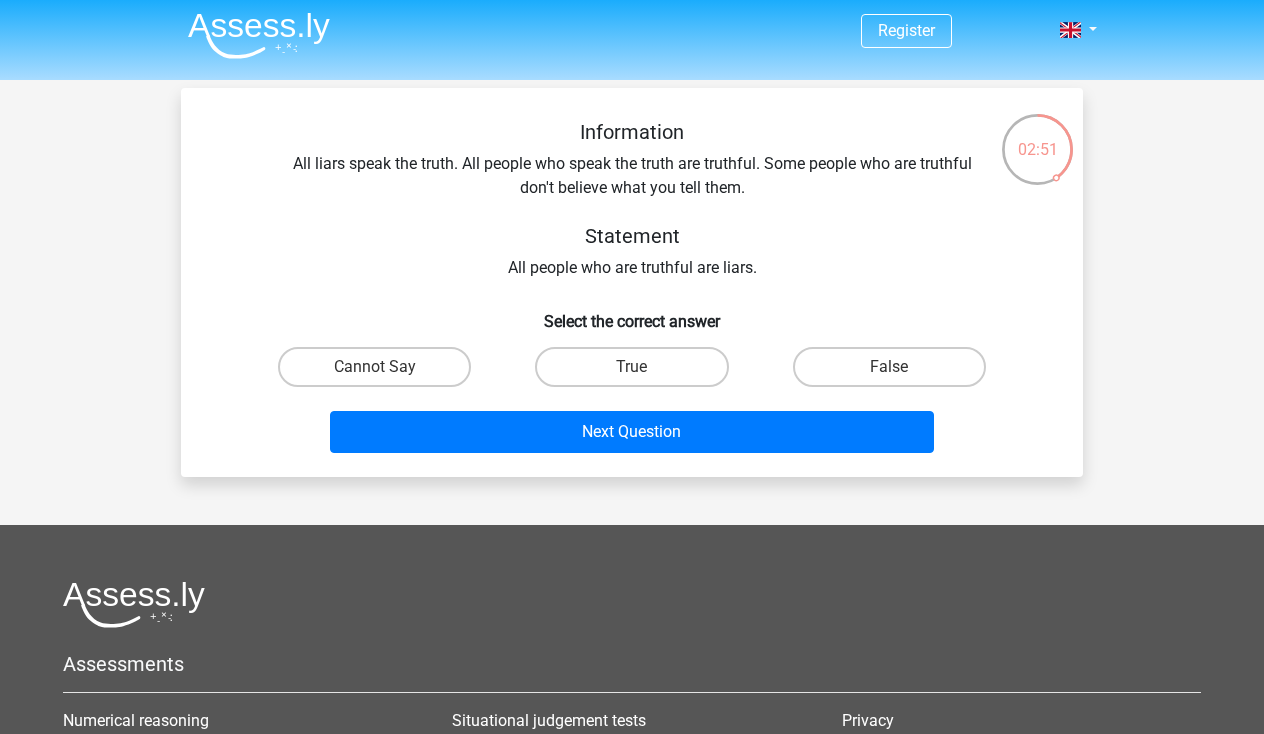 scroll, scrollTop: 0, scrollLeft: 0, axis: both 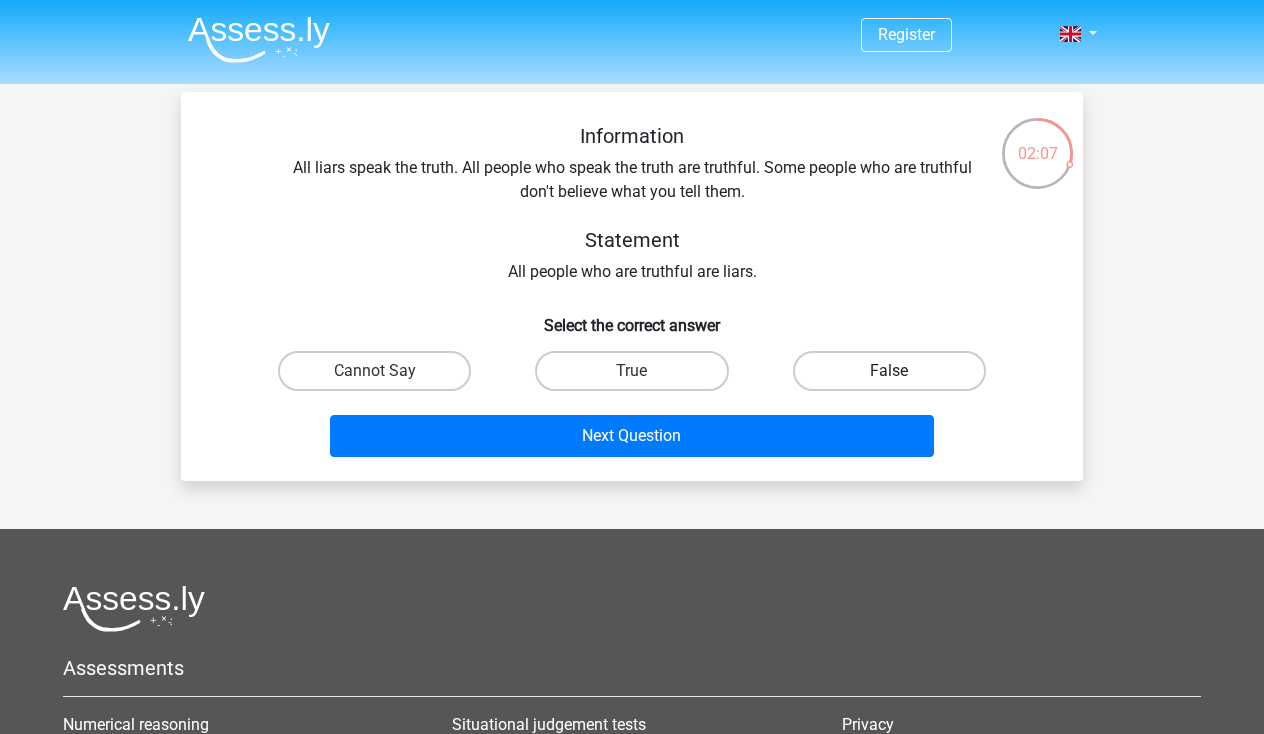 click on "False" at bounding box center [889, 371] 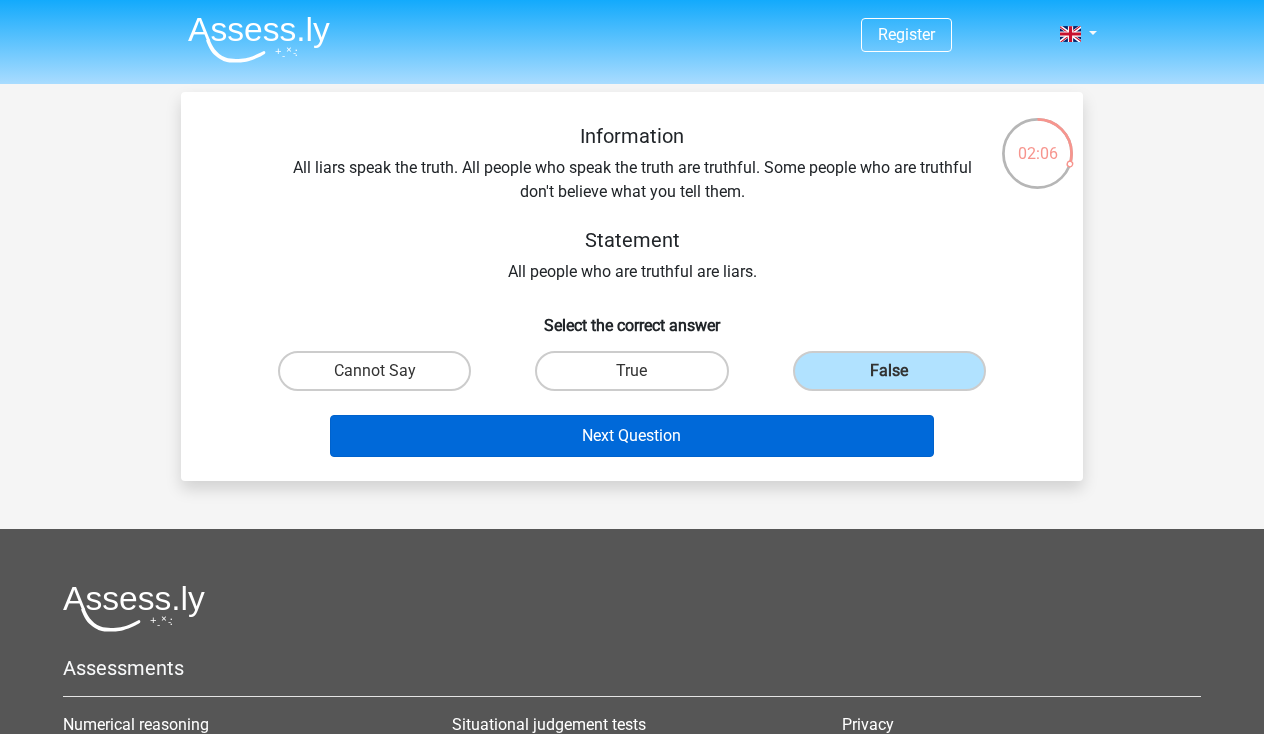 click on "Next Question" at bounding box center [632, 436] 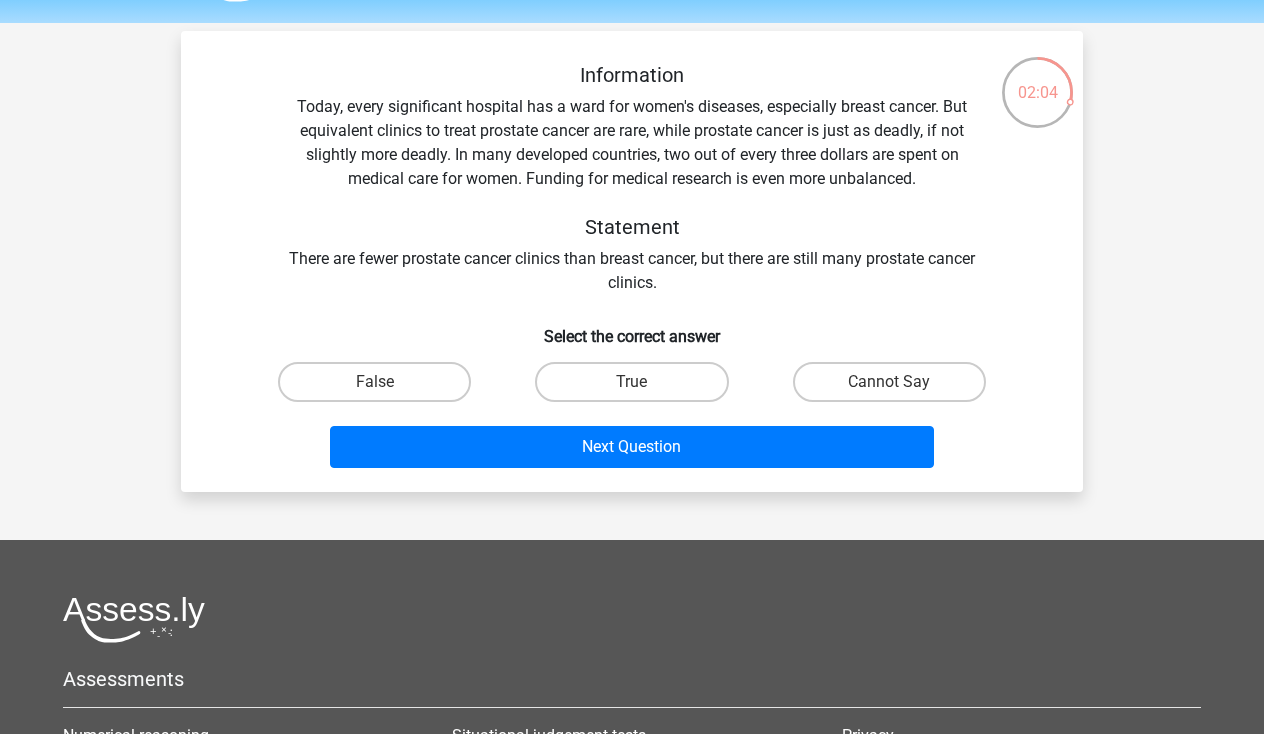 scroll, scrollTop: 59, scrollLeft: 0, axis: vertical 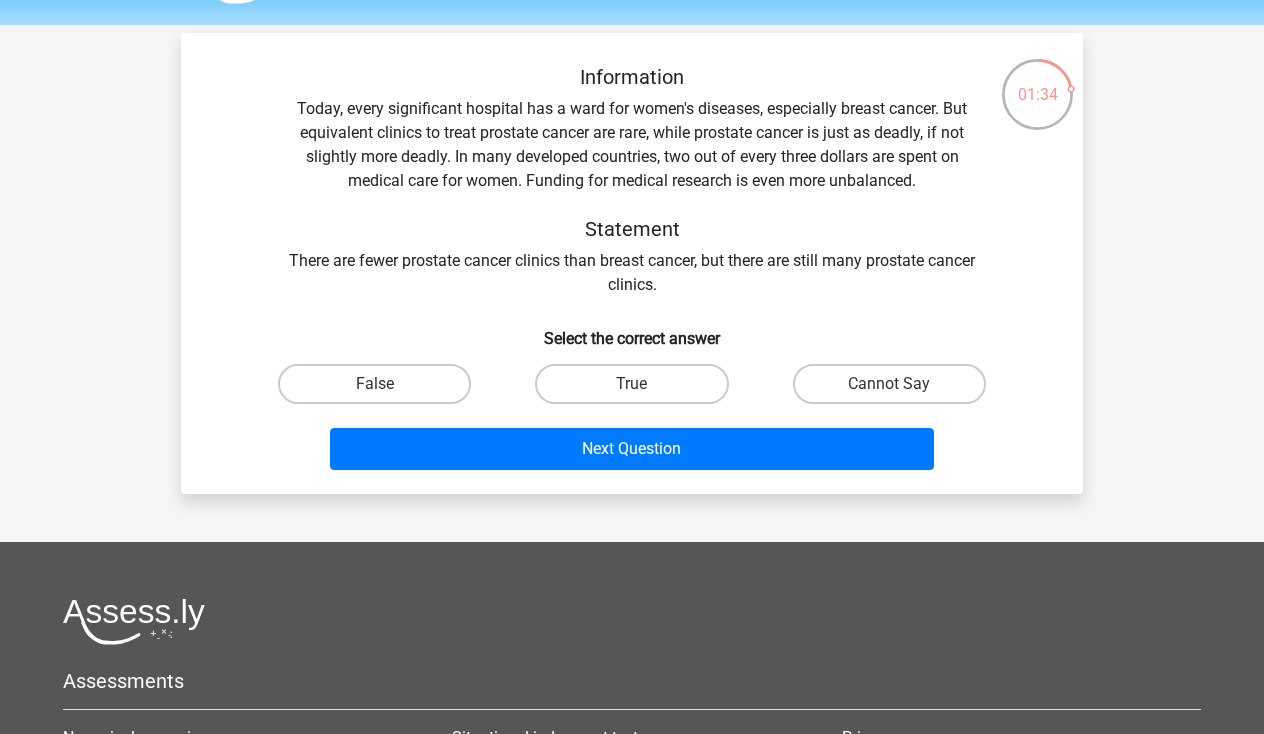 click on "True" at bounding box center [638, 390] 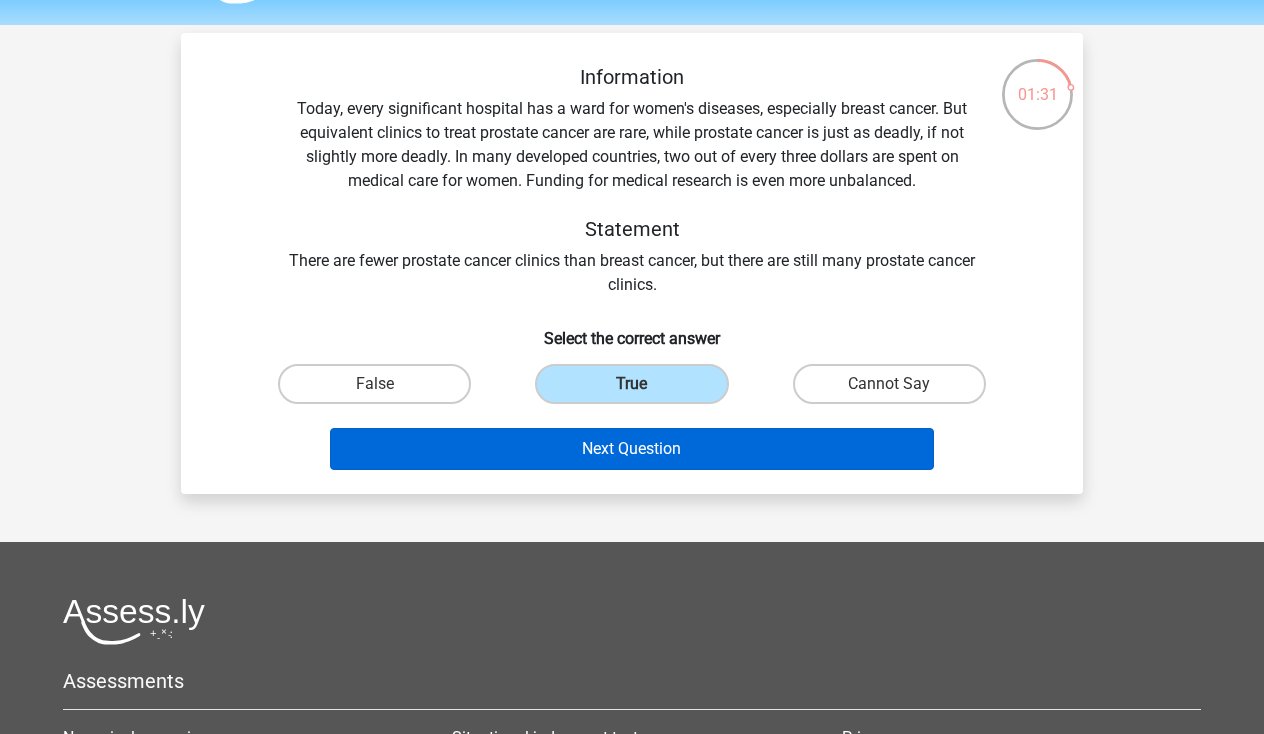 click on "Next Question" at bounding box center [632, 449] 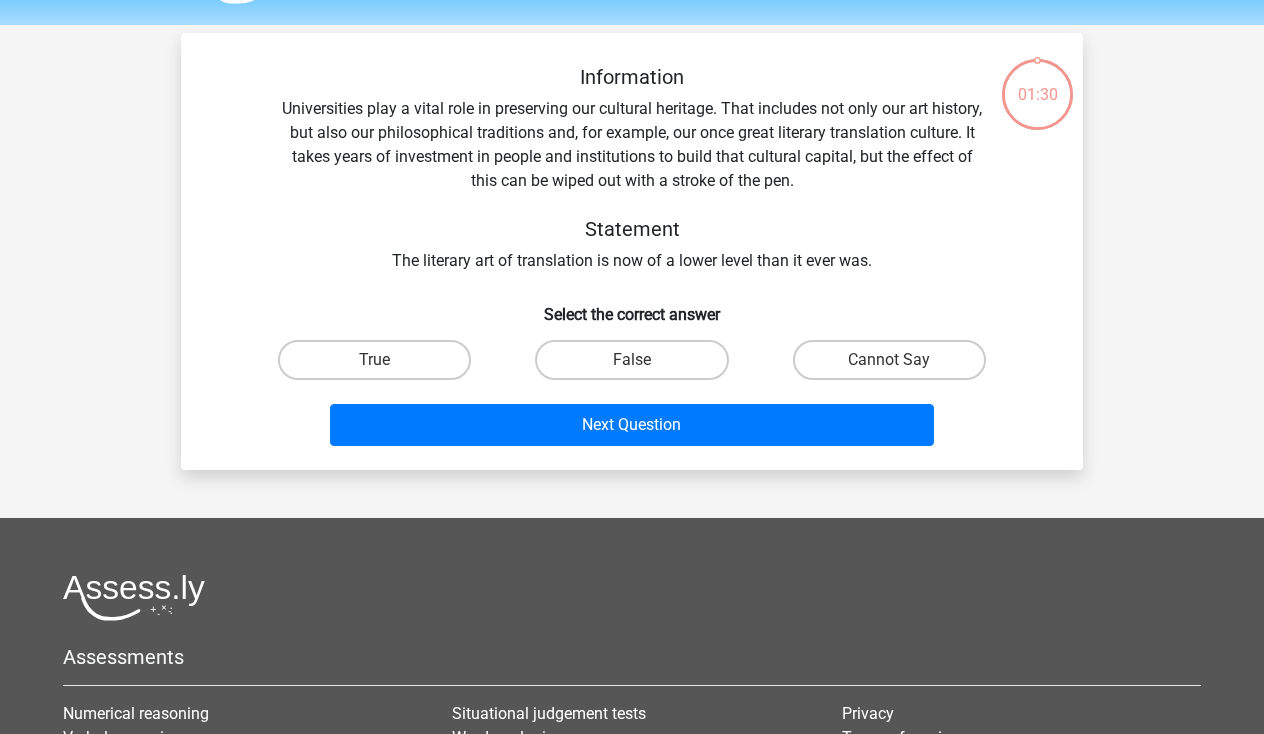 scroll, scrollTop: 92, scrollLeft: 0, axis: vertical 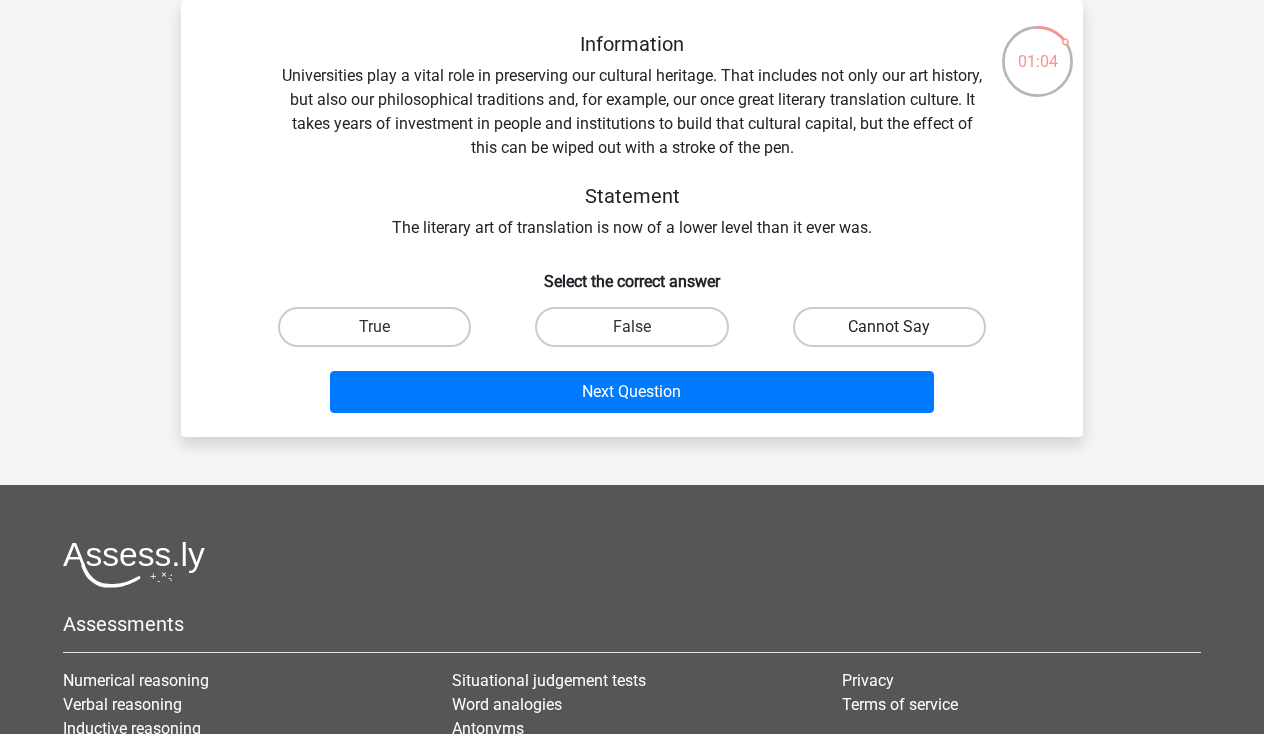 click on "Cannot Say" at bounding box center (889, 327) 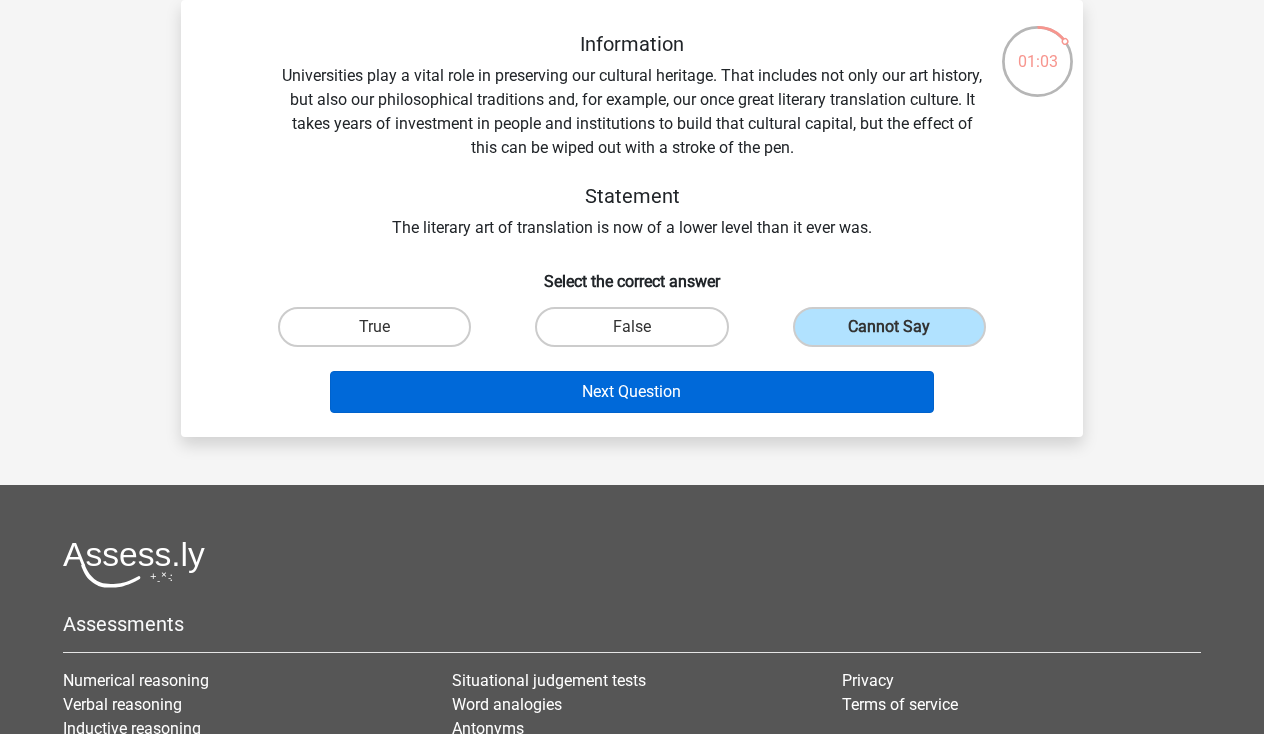 click on "Next Question" at bounding box center [632, 392] 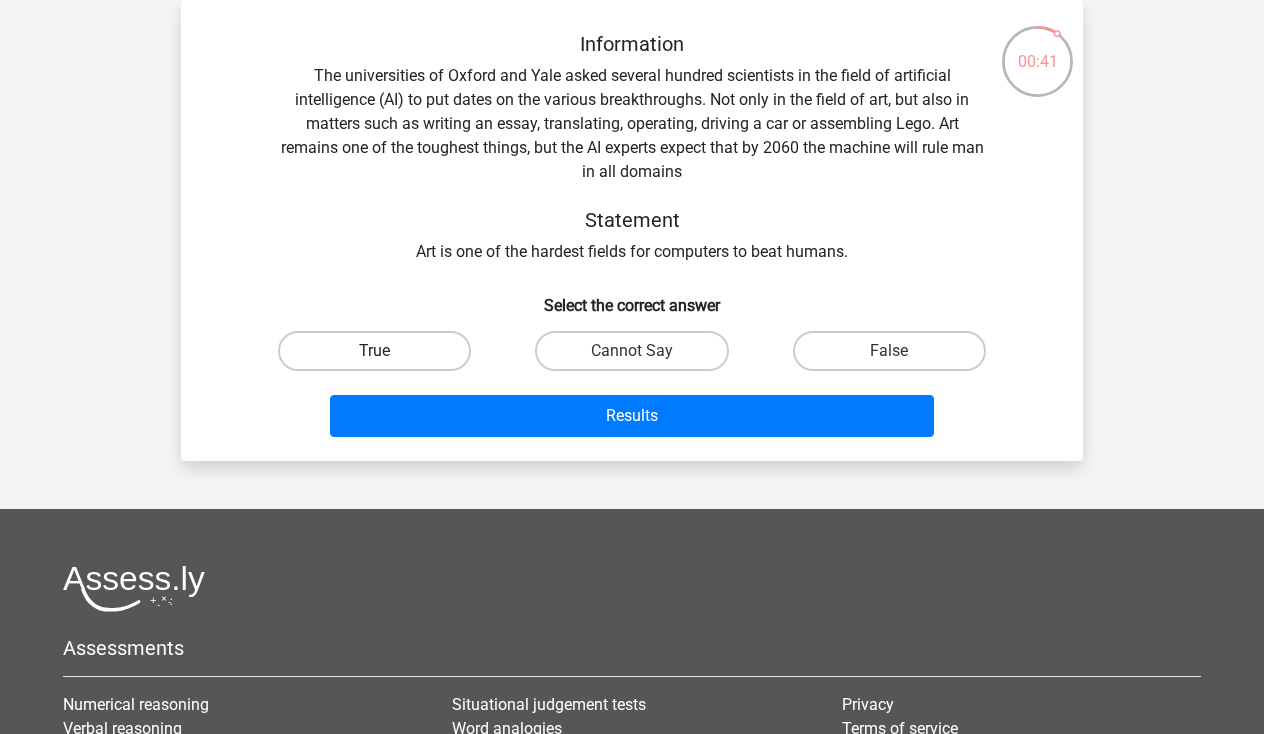 click on "True" at bounding box center [374, 351] 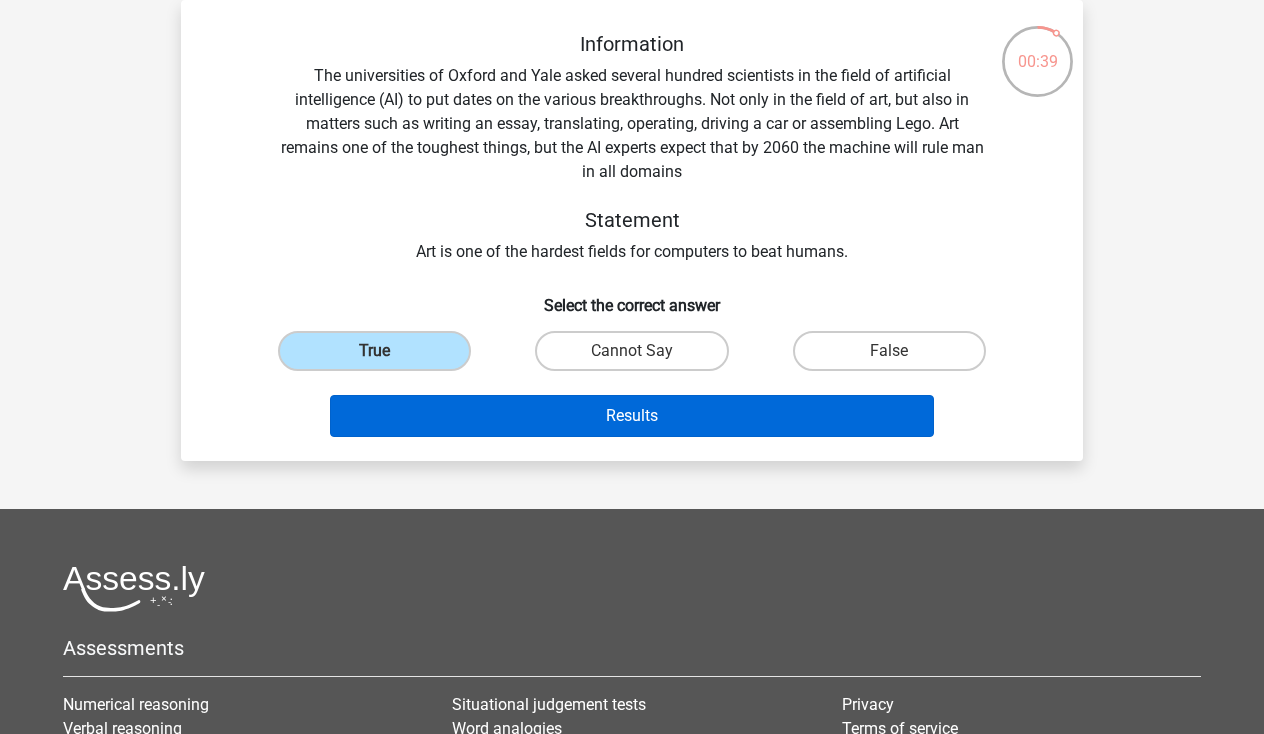 click on "Results" at bounding box center (632, 416) 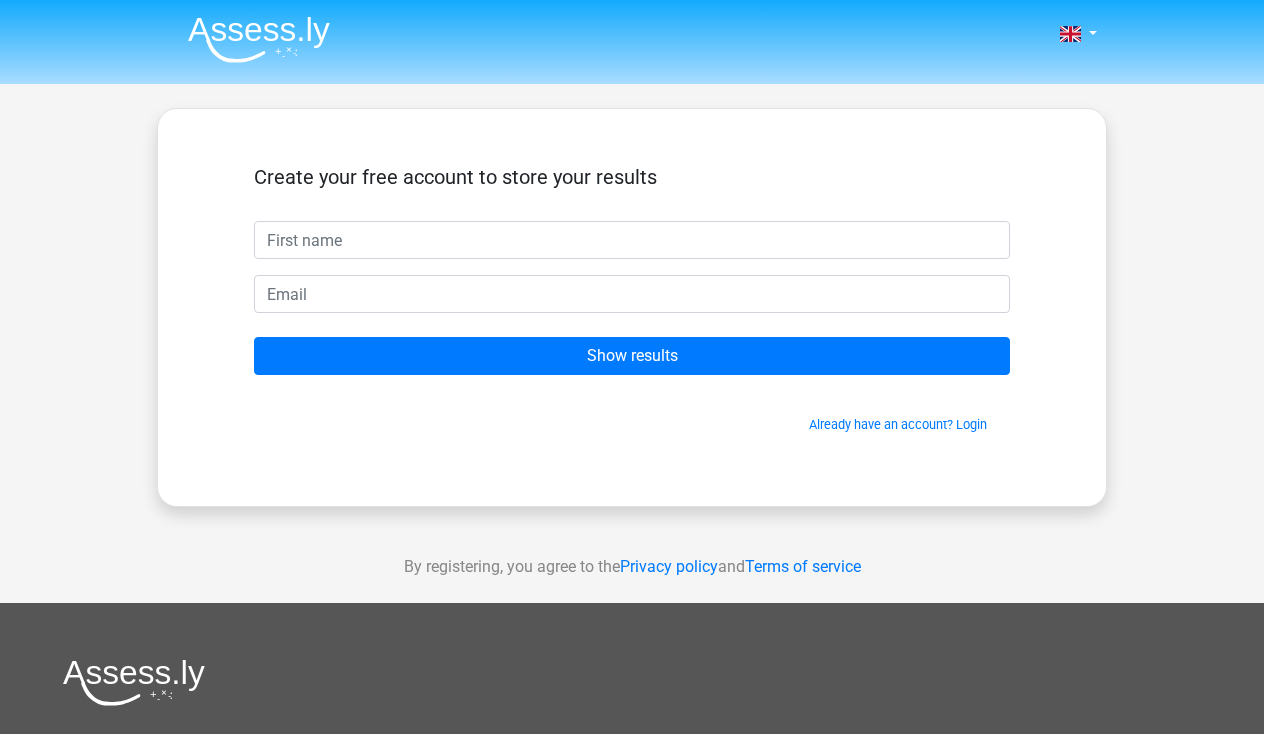 scroll, scrollTop: 0, scrollLeft: 0, axis: both 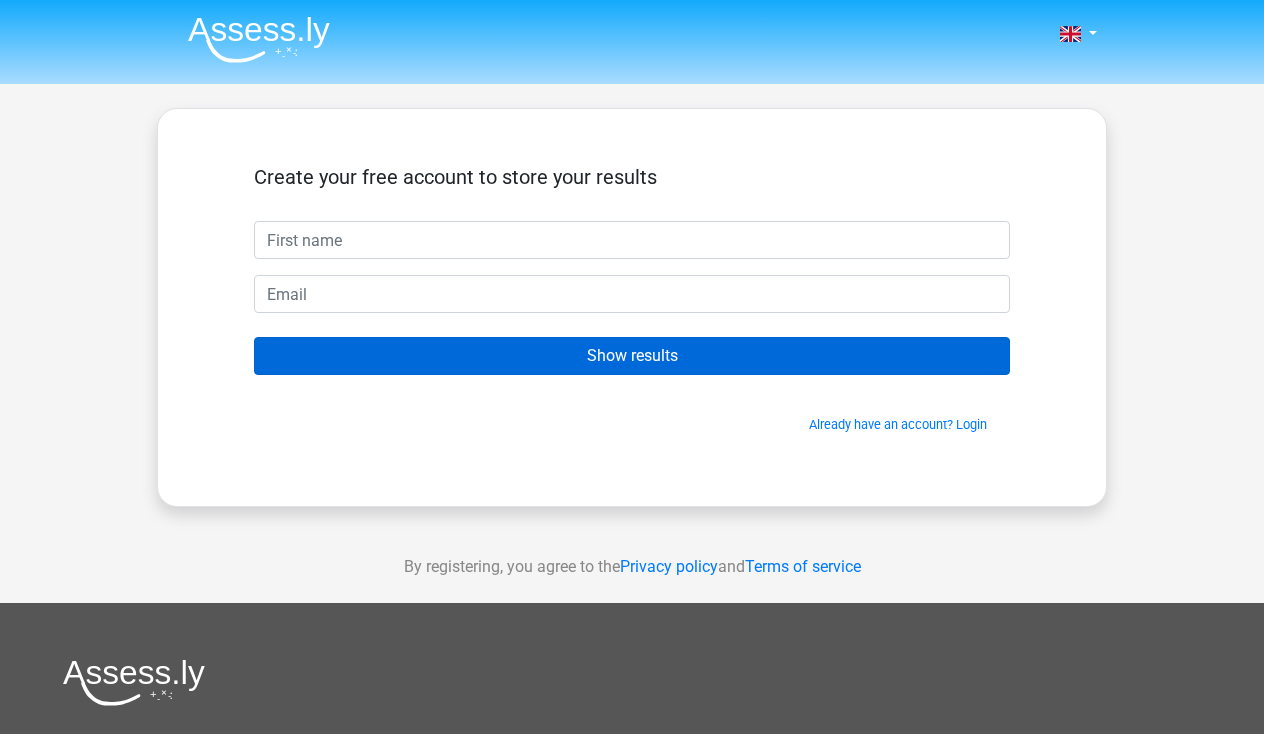 click on "Show results" at bounding box center (632, 356) 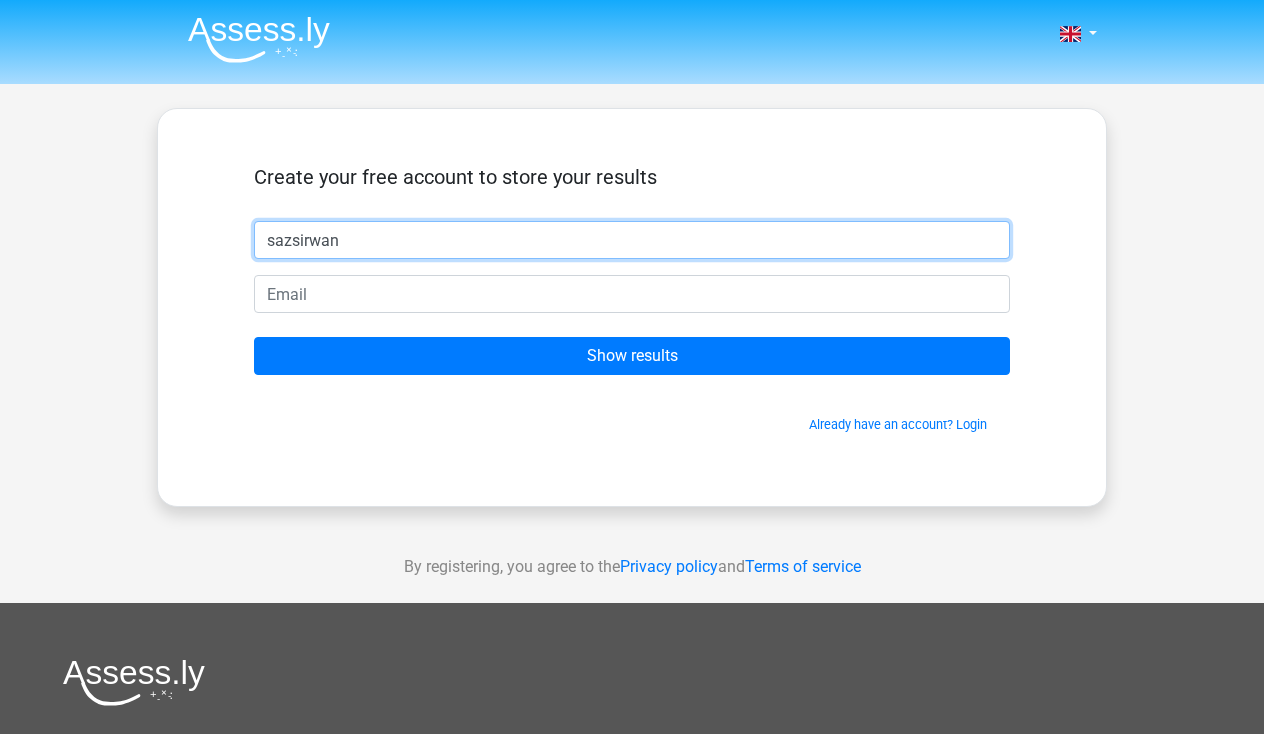 type on "sazsirwan" 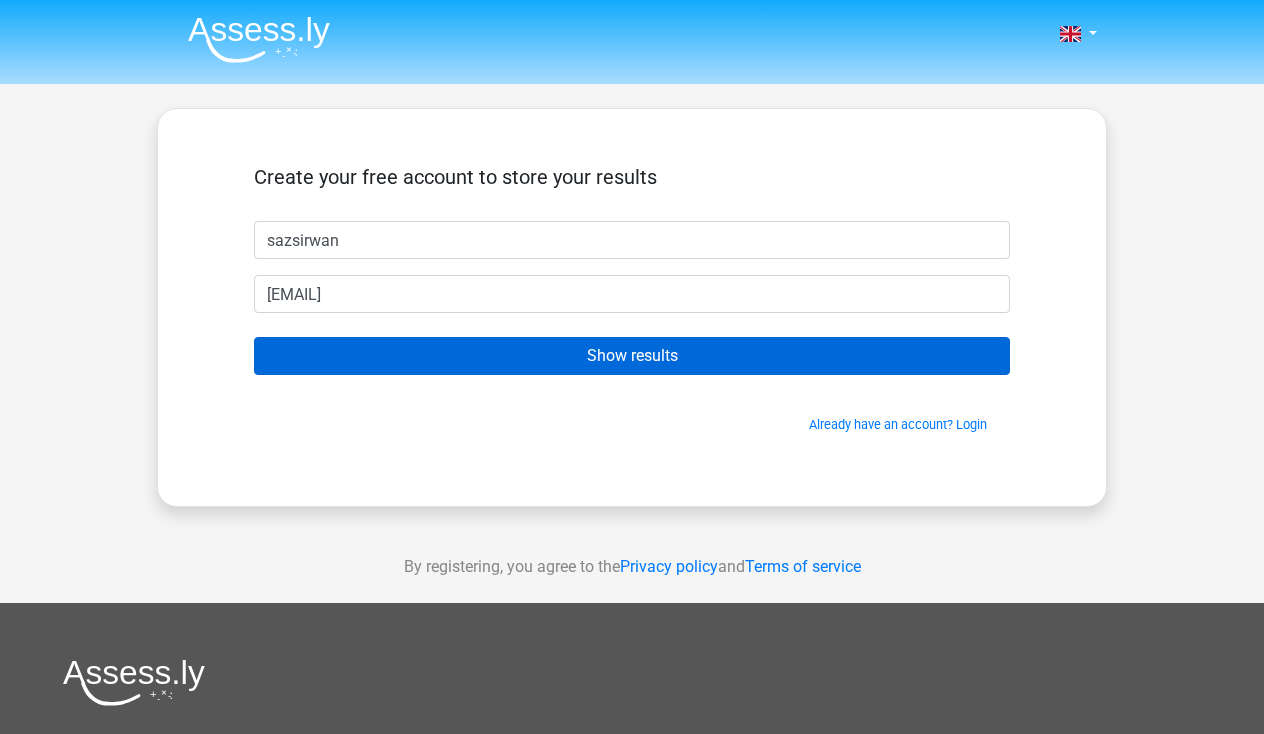 click on "Show results" at bounding box center (632, 356) 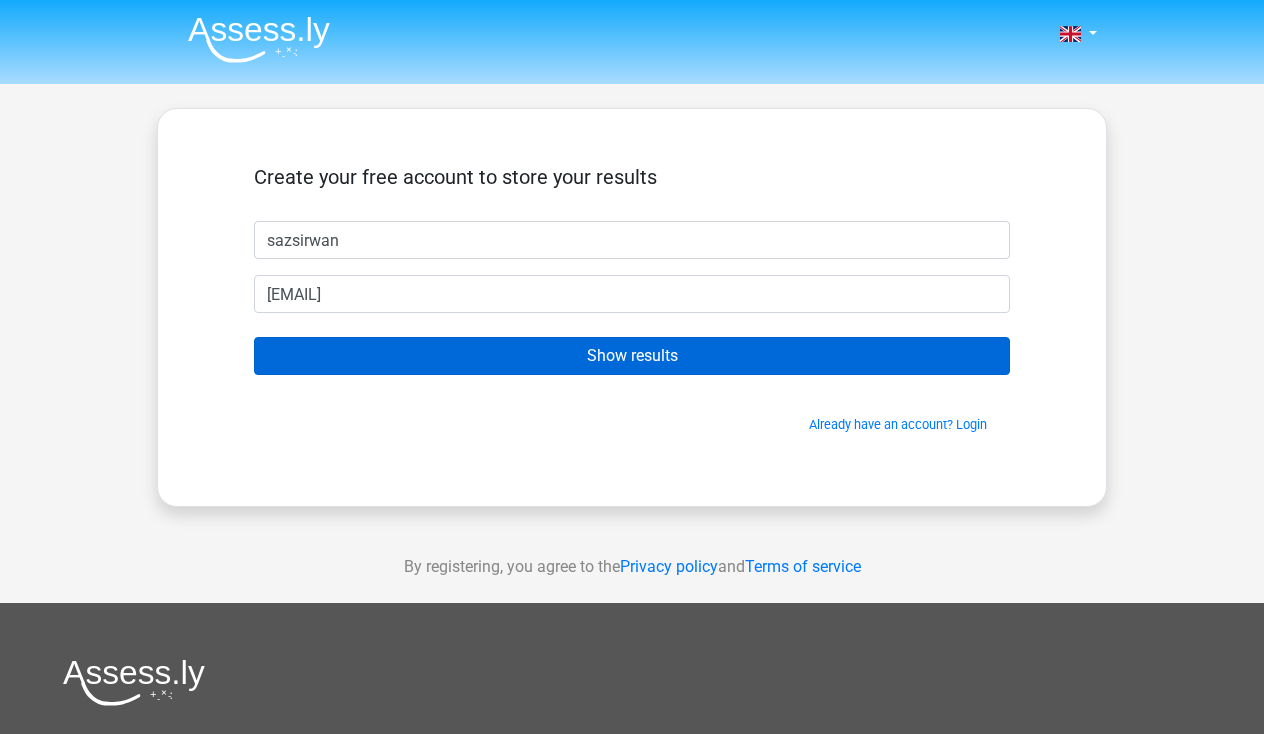 click on "Show results" at bounding box center (632, 356) 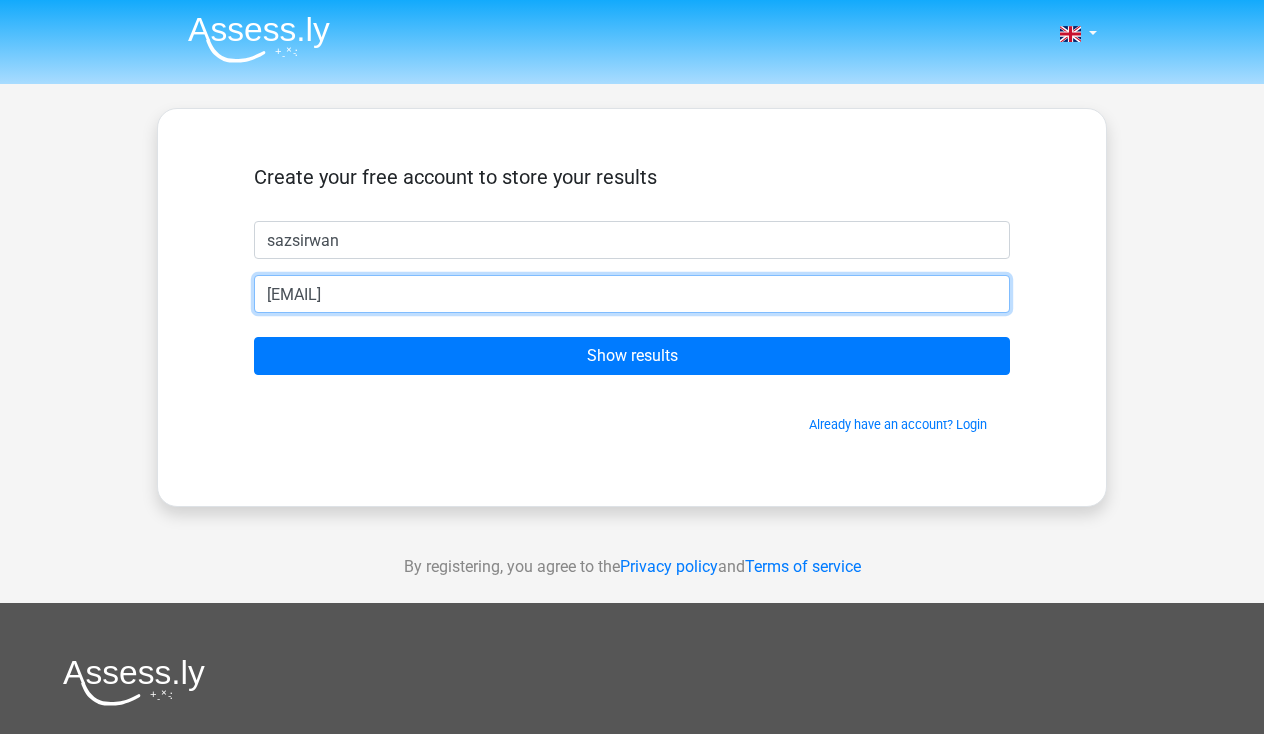 click on "sazserwan9@.gmail.com" at bounding box center [632, 294] 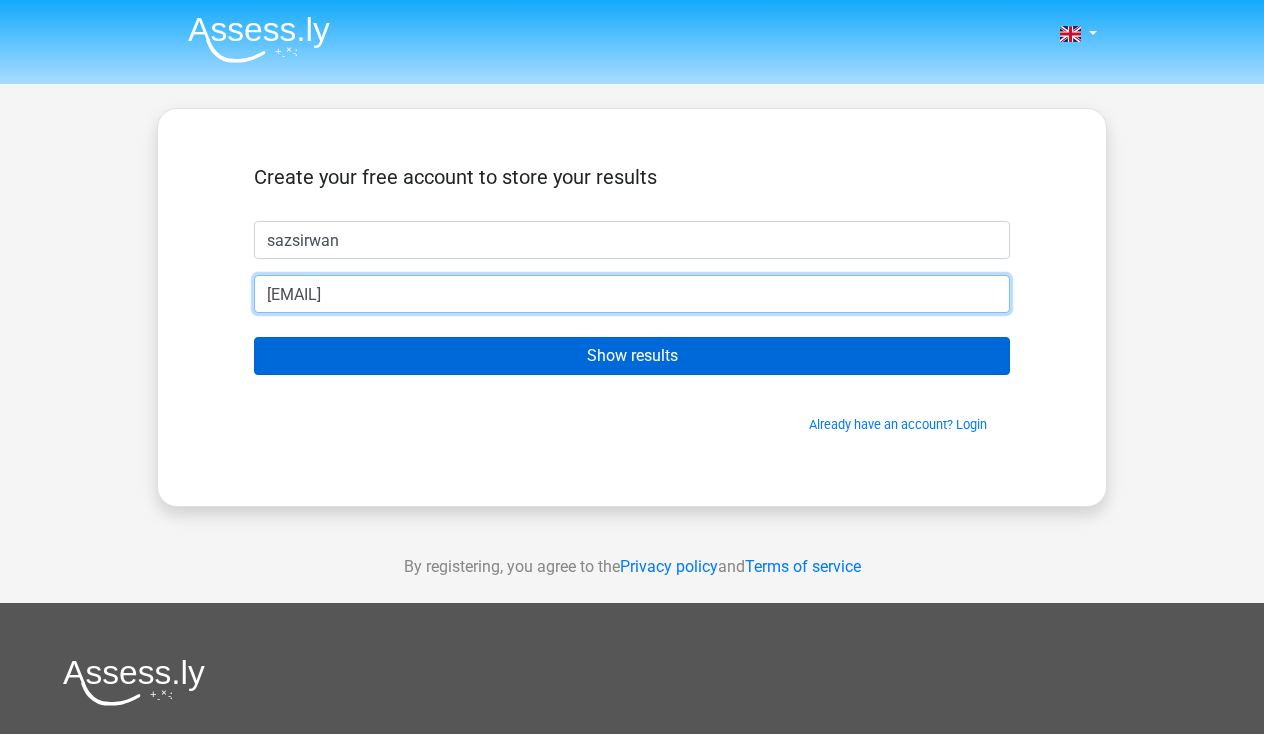 type on "[USERNAME]@example.com" 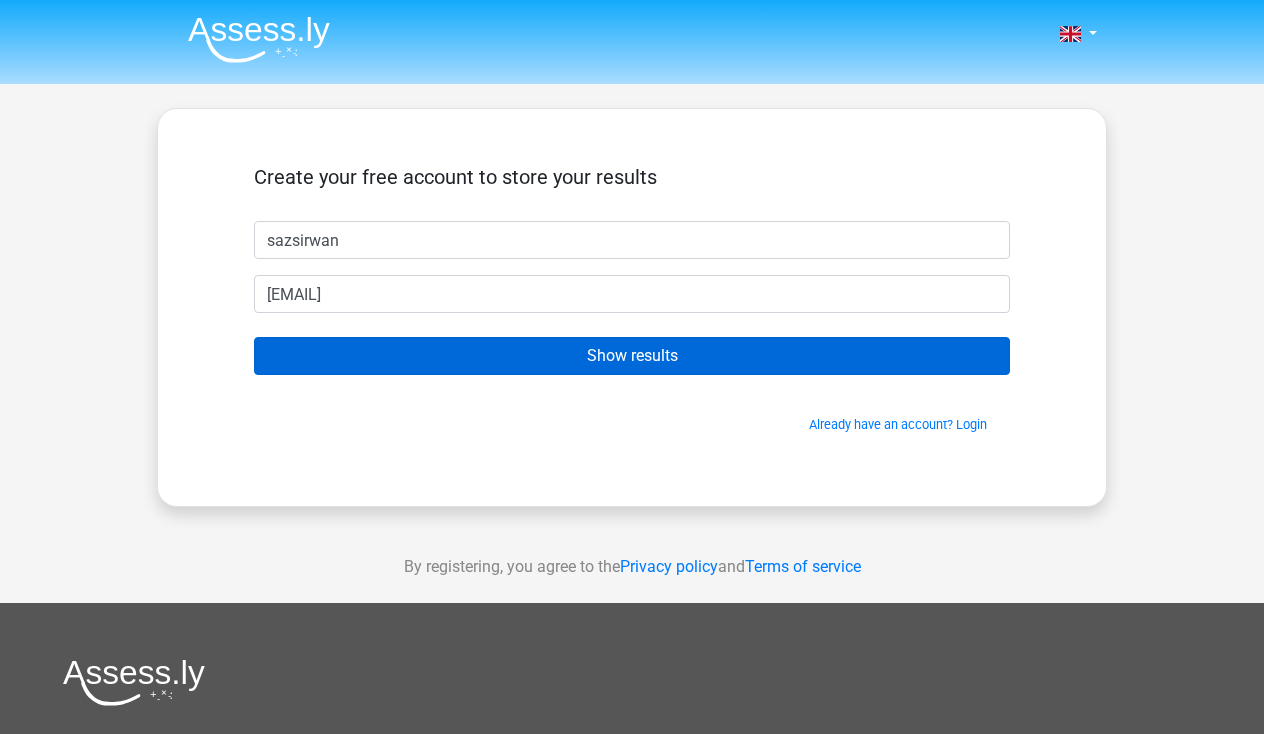 click on "Show results" at bounding box center [632, 356] 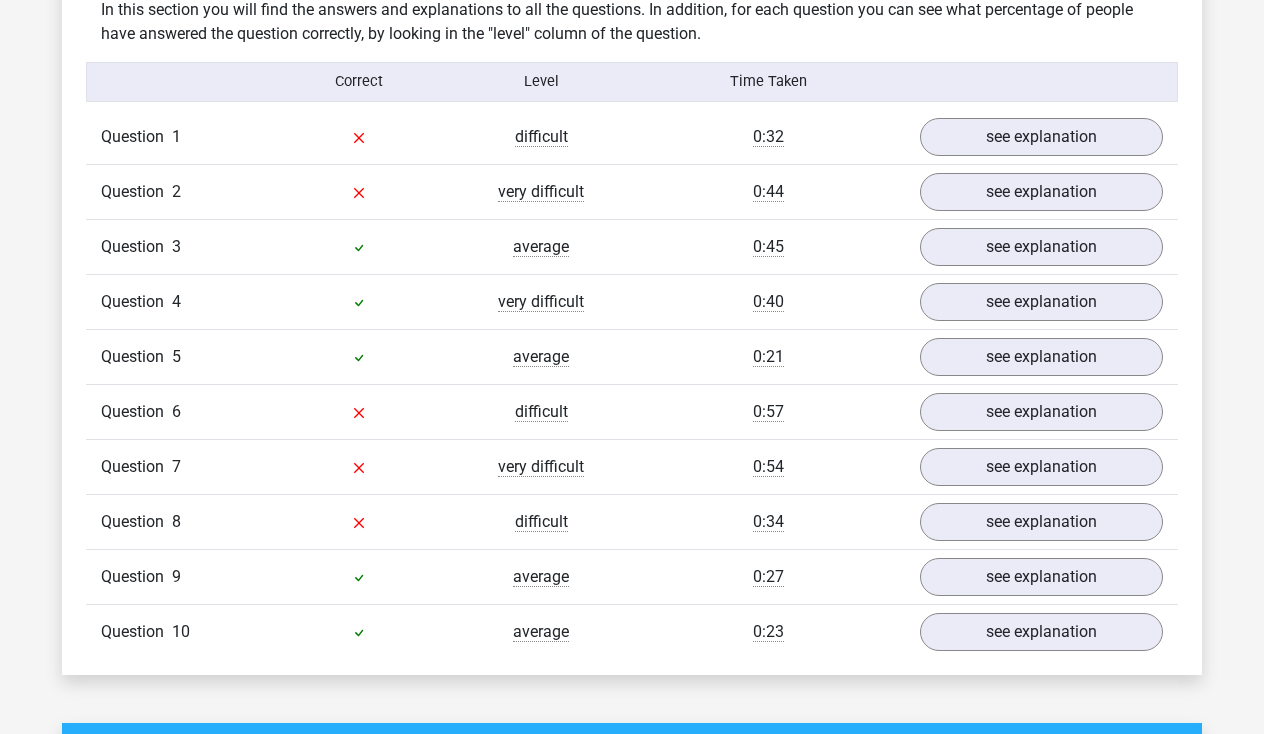 scroll, scrollTop: 1572, scrollLeft: 0, axis: vertical 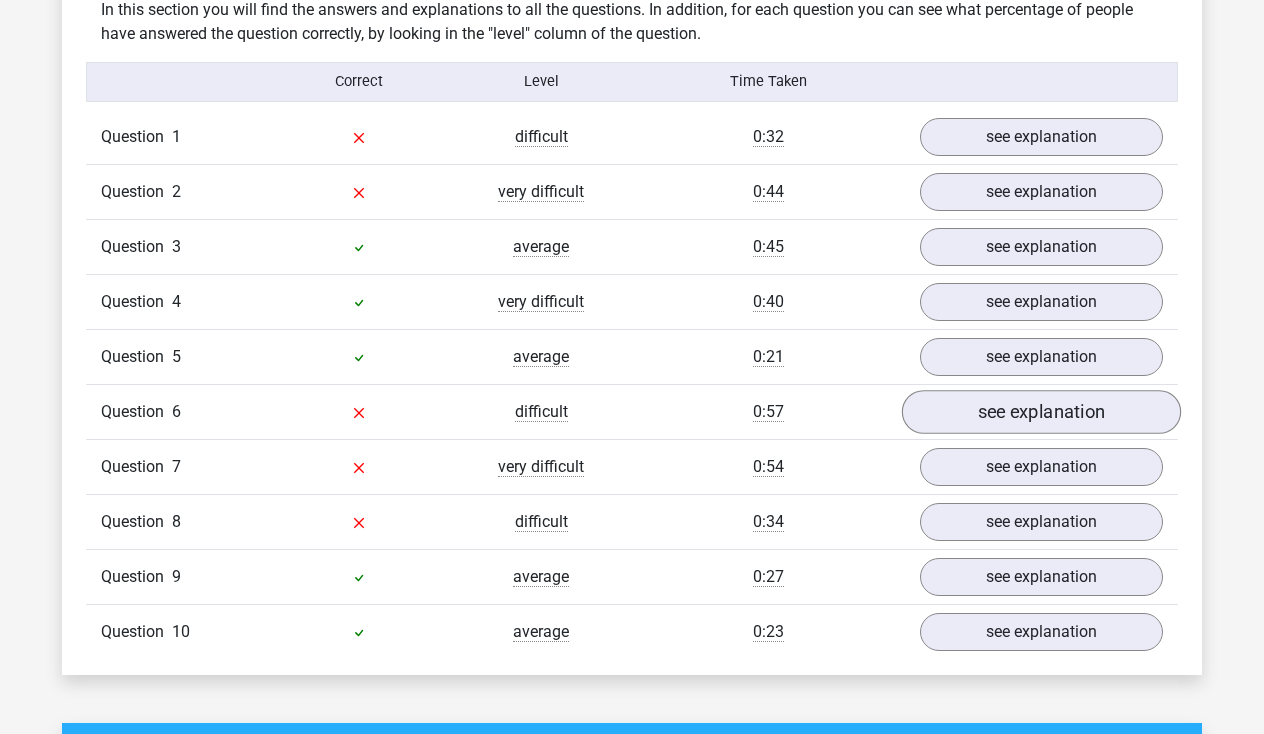 click on "see explanation" at bounding box center (1041, 412) 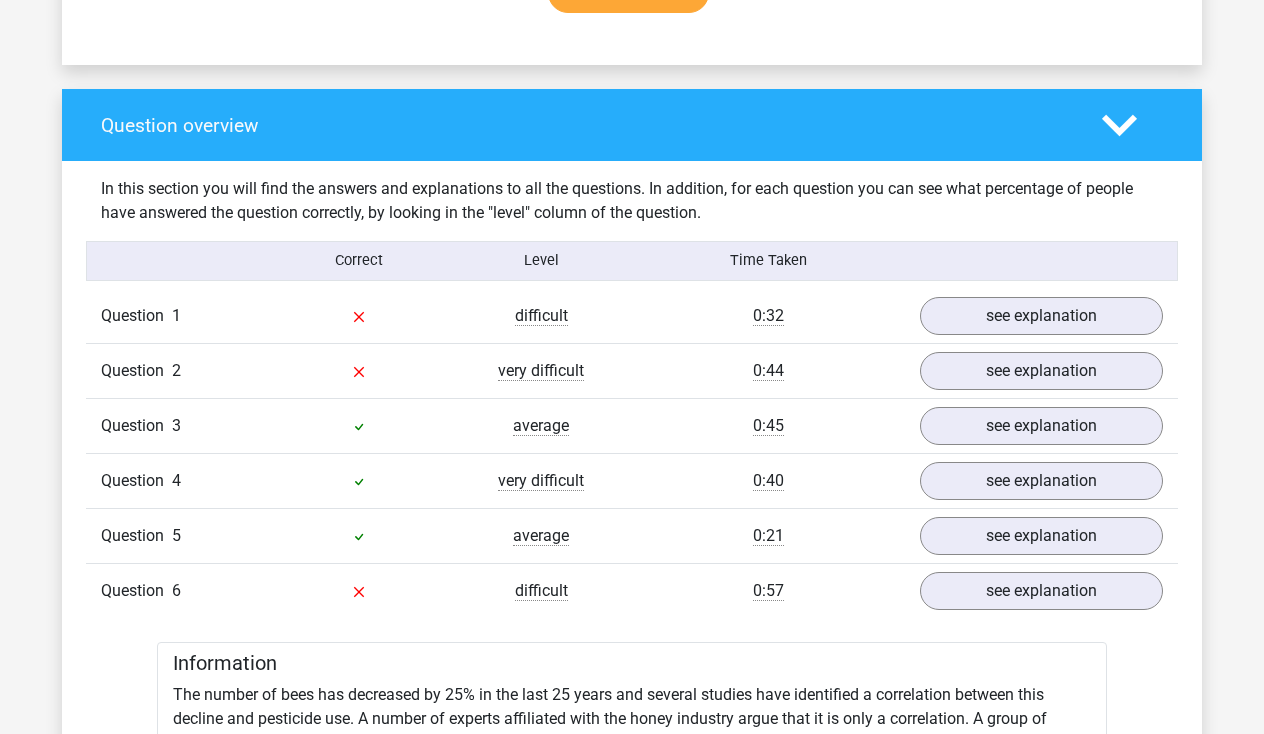 scroll, scrollTop: 1393, scrollLeft: 0, axis: vertical 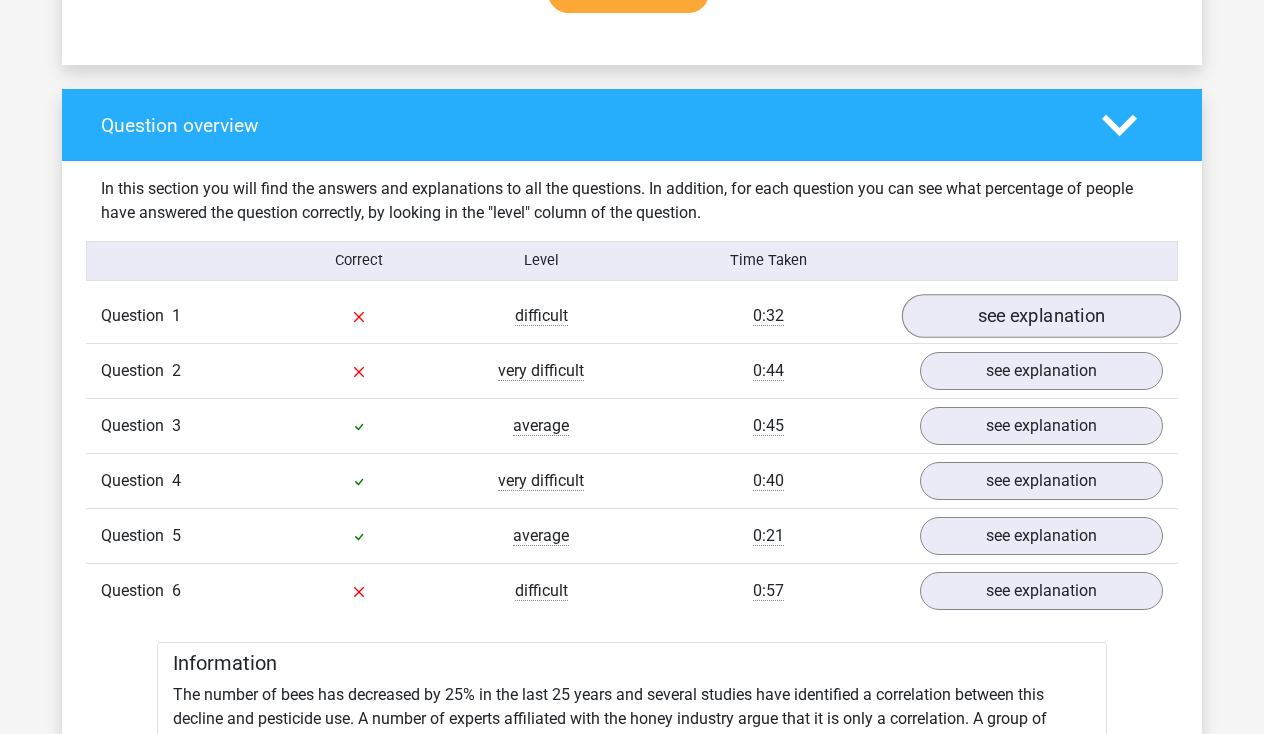click on "see explanation" at bounding box center (1041, 316) 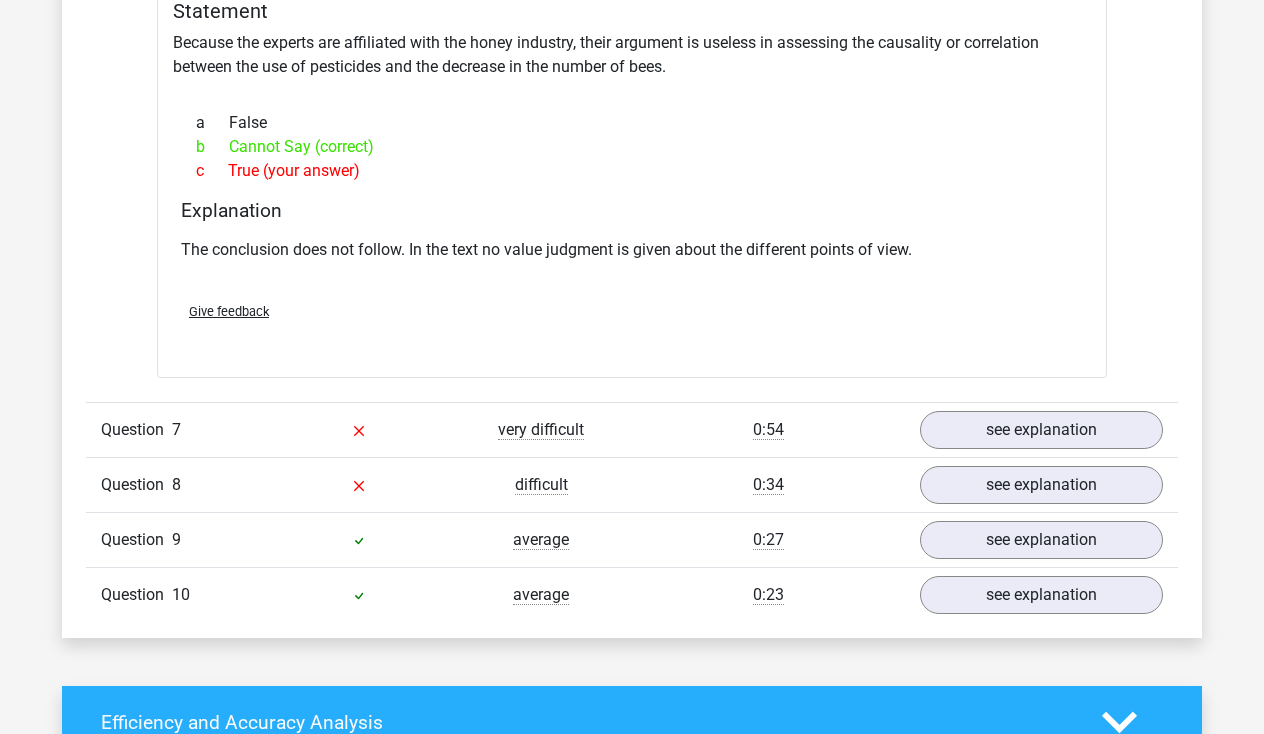 scroll, scrollTop: 2745, scrollLeft: 0, axis: vertical 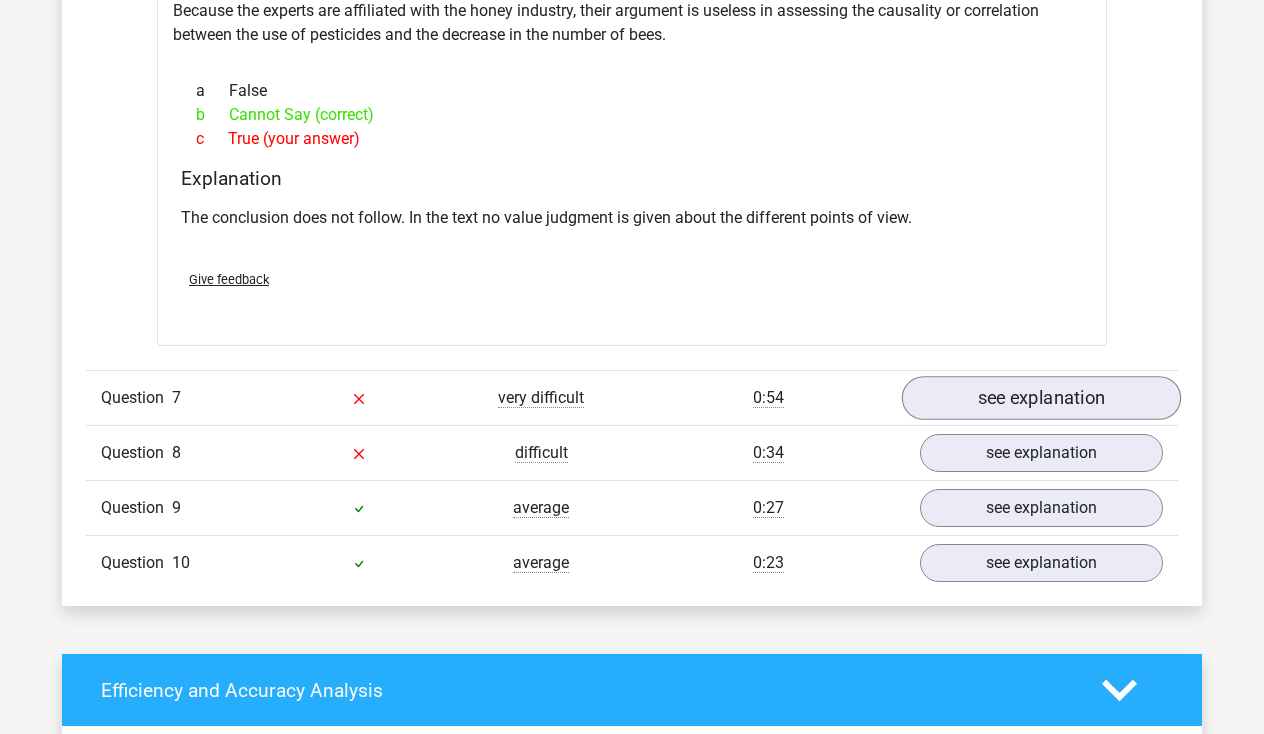 click on "see explanation" at bounding box center (1041, 399) 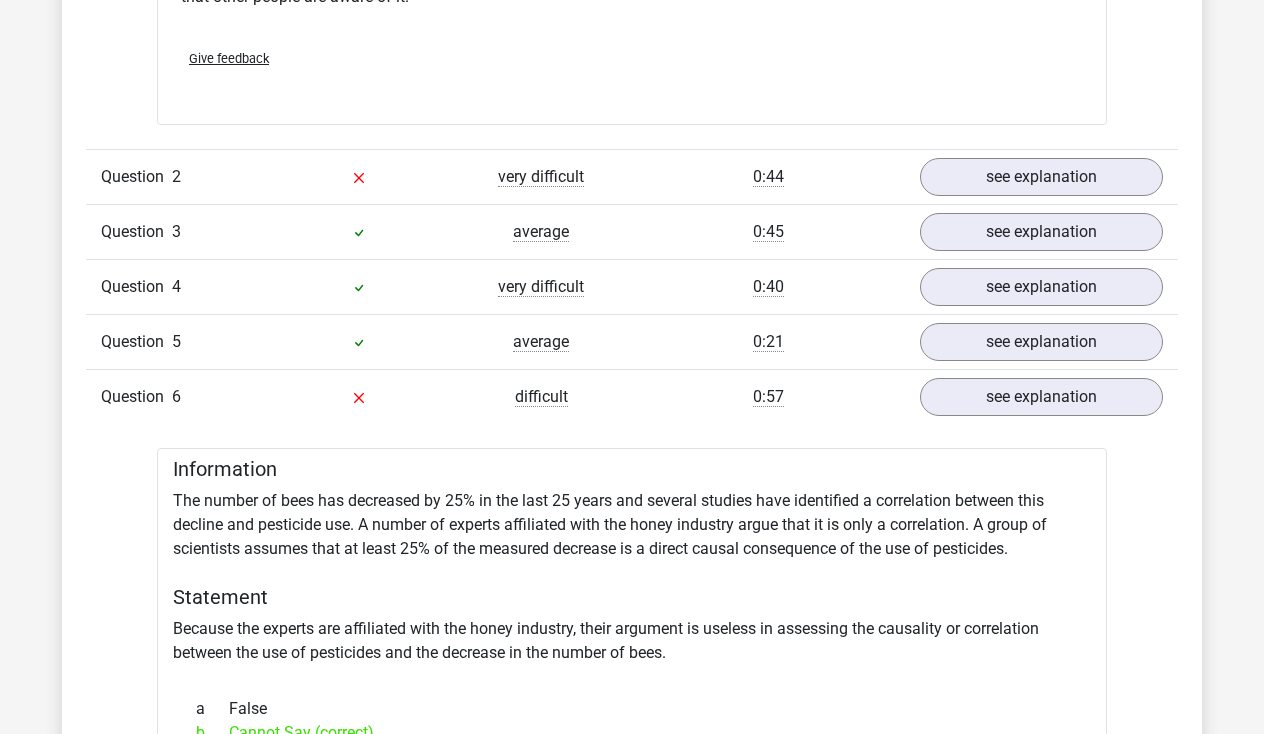 scroll, scrollTop: 2127, scrollLeft: 0, axis: vertical 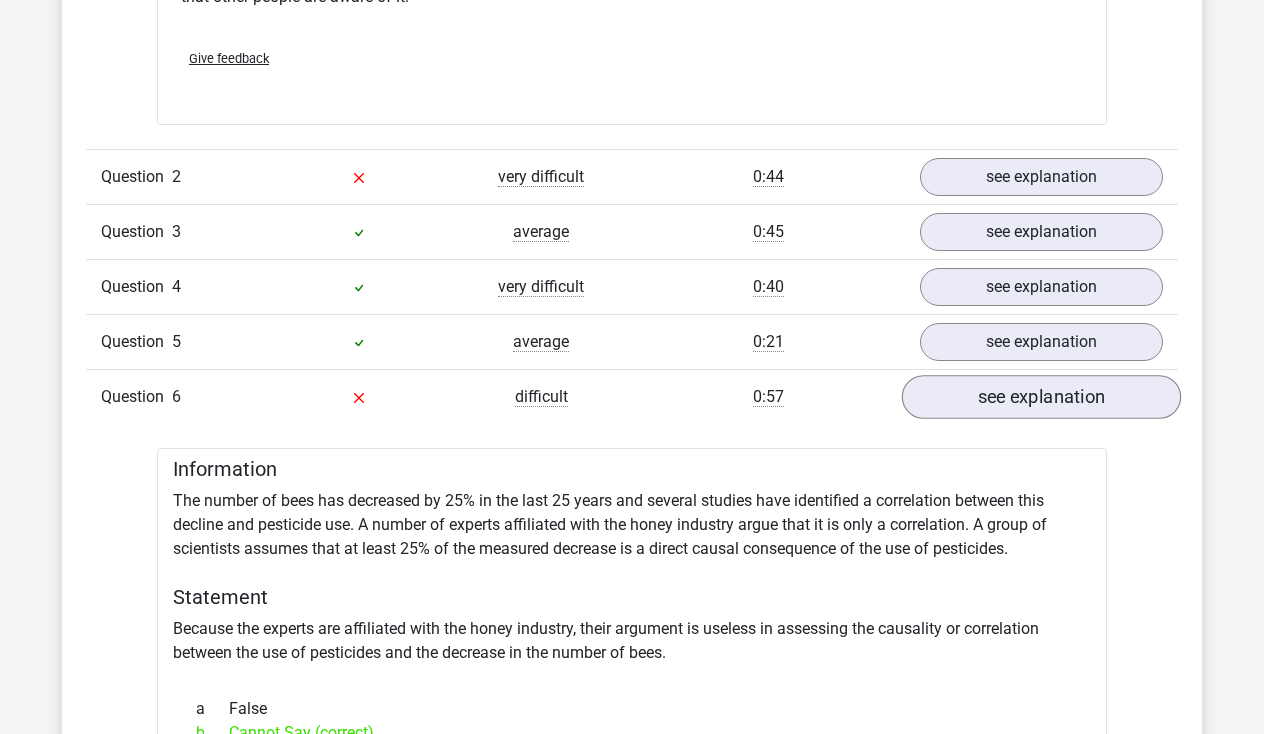 click on "see explanation" at bounding box center [1041, 397] 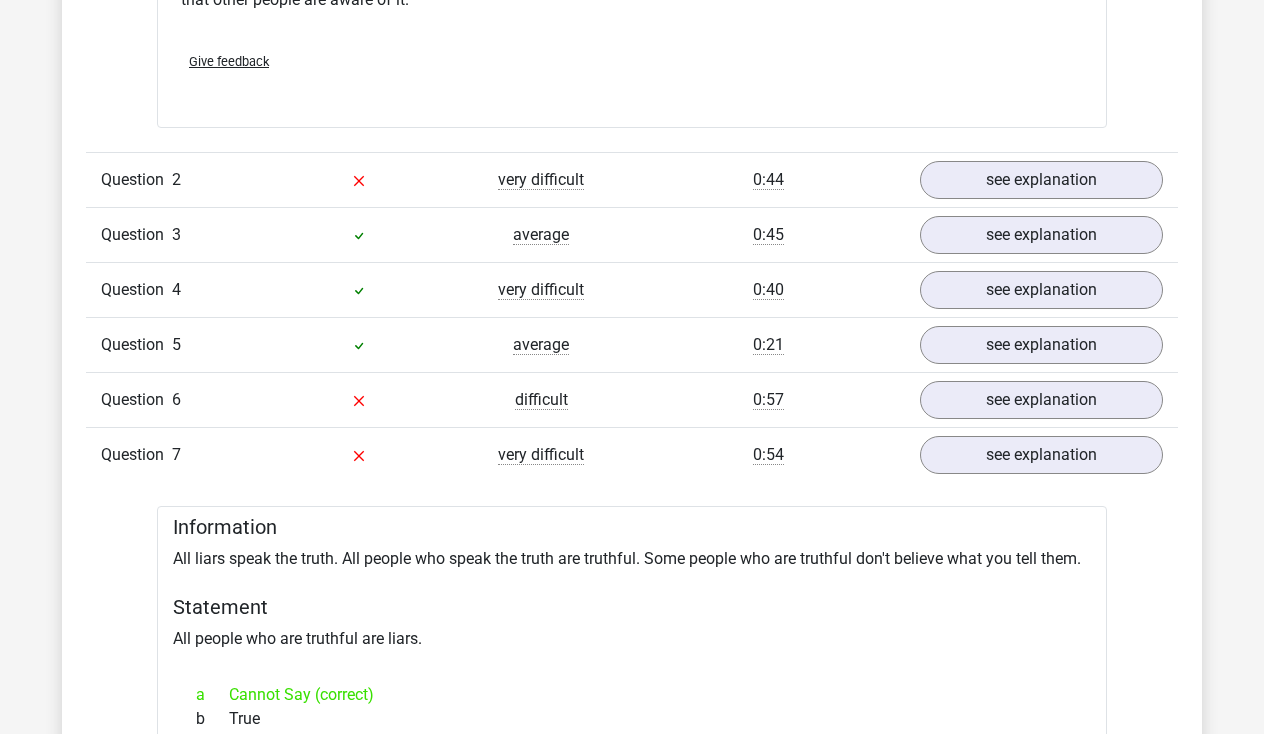 scroll, scrollTop: 2119, scrollLeft: 0, axis: vertical 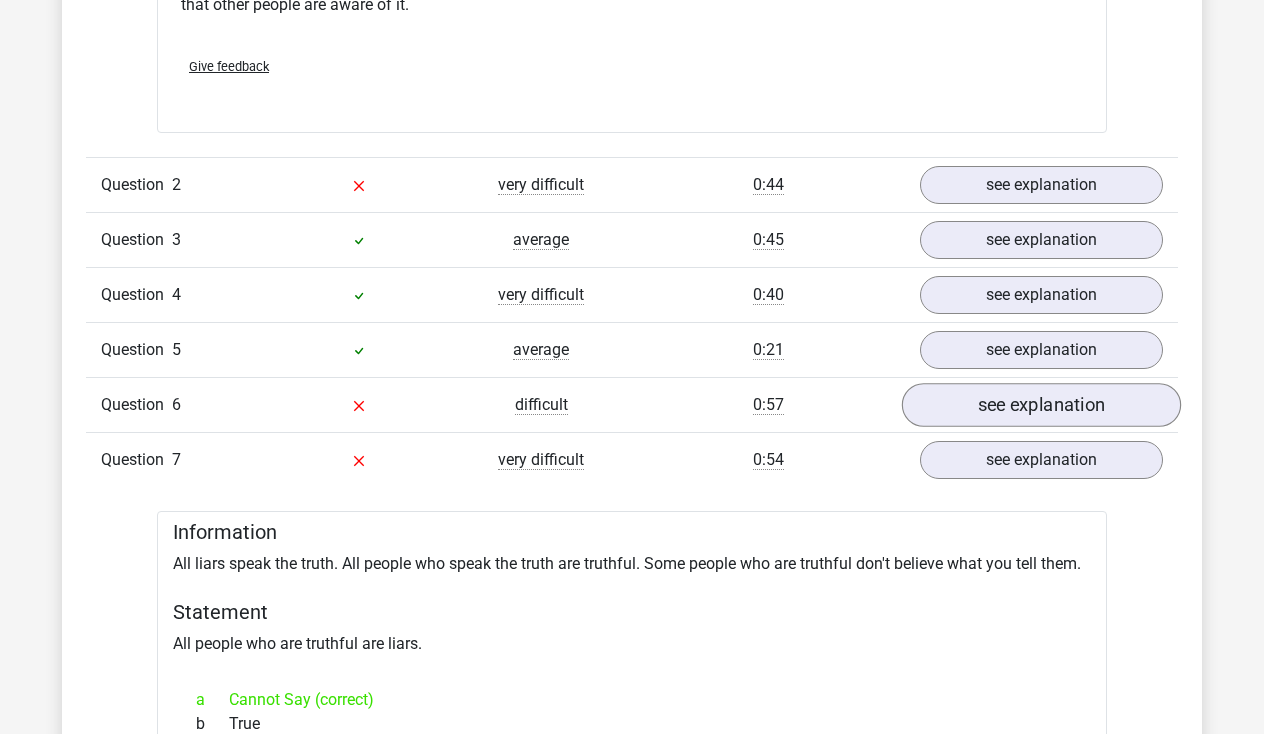 click on "see explanation" at bounding box center (1041, 405) 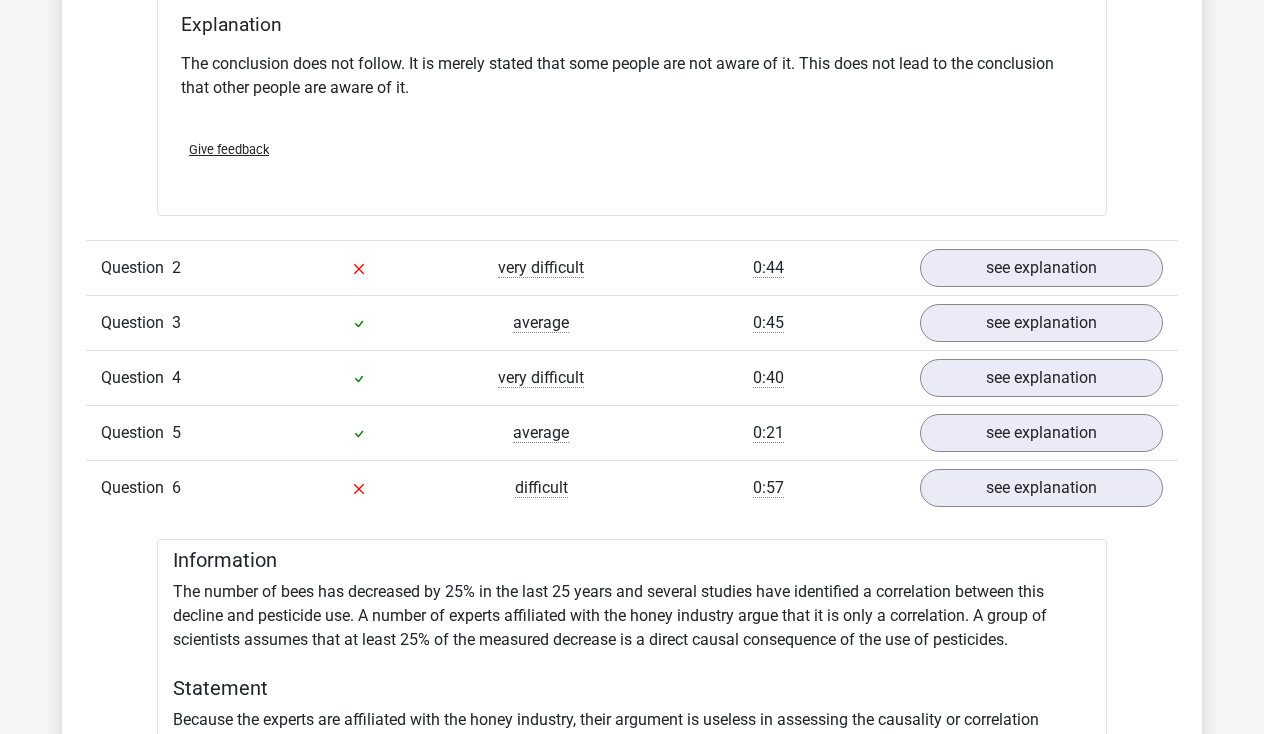 scroll, scrollTop: 2036, scrollLeft: 0, axis: vertical 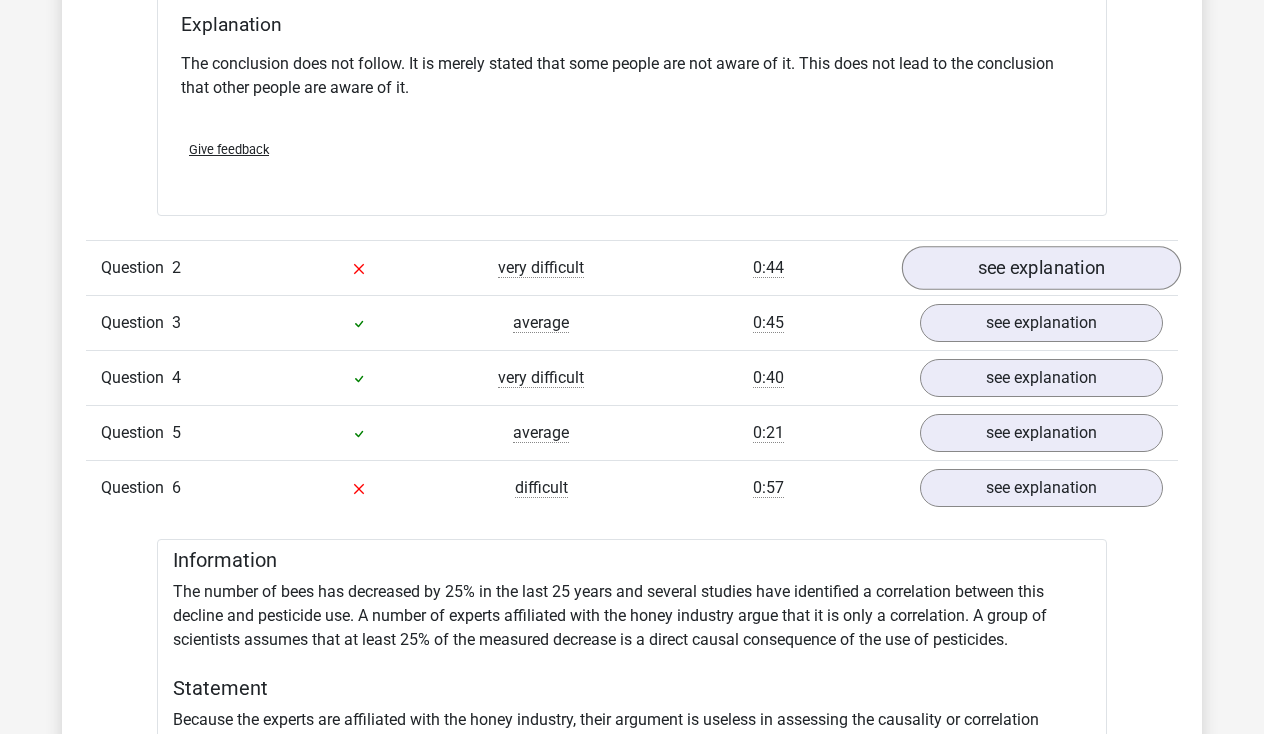 click on "see explanation" at bounding box center (1041, 268) 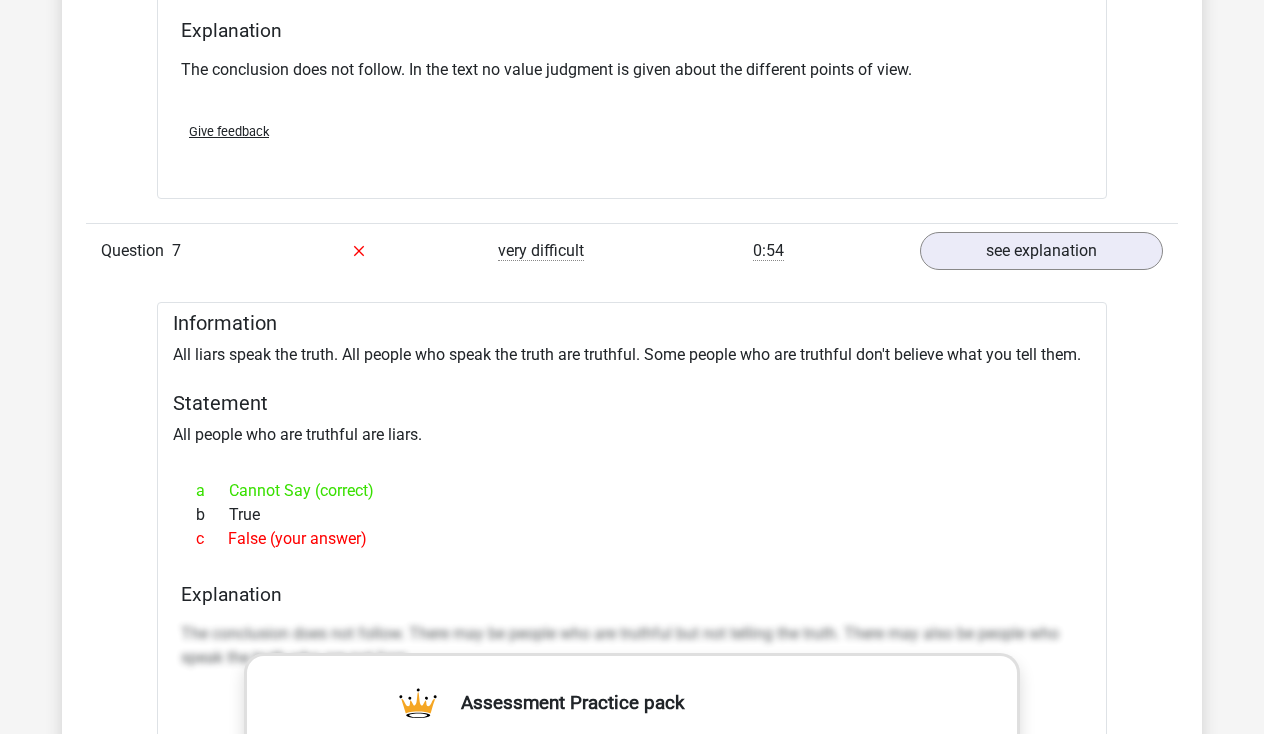 scroll, scrollTop: 3493, scrollLeft: 0, axis: vertical 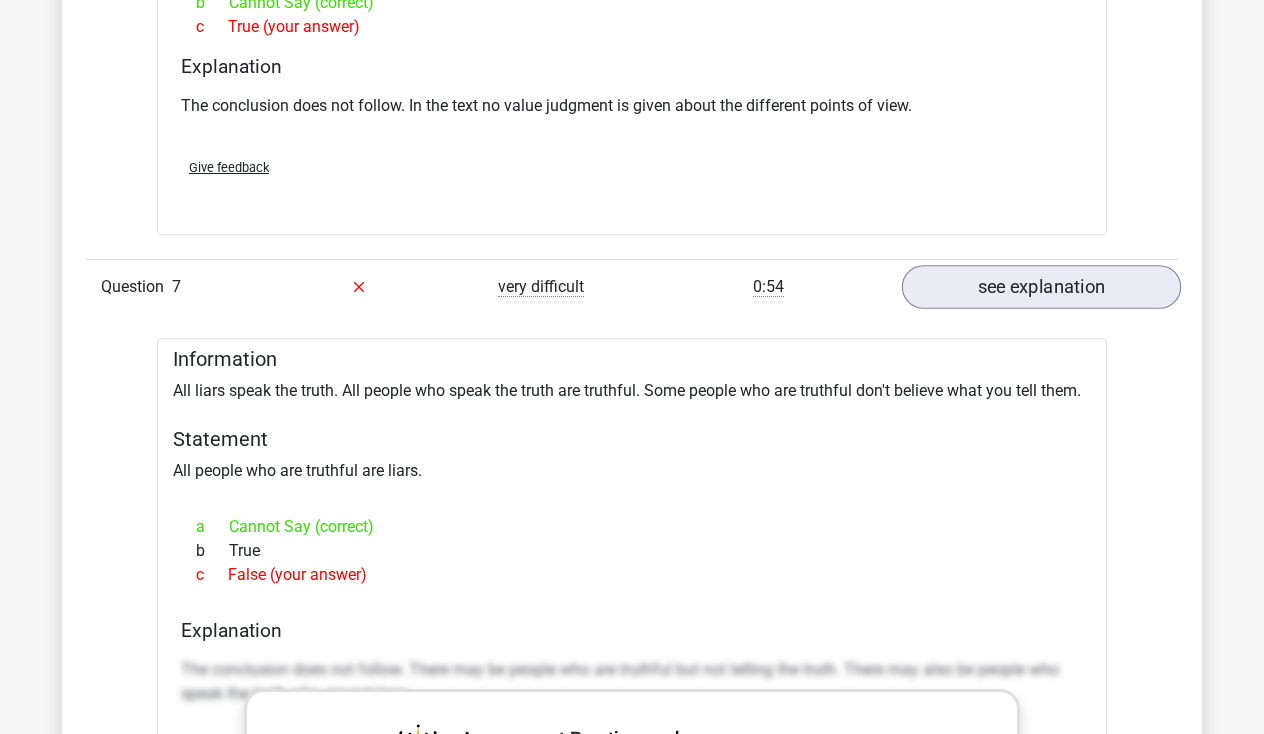 click on "see explanation" at bounding box center [1041, 287] 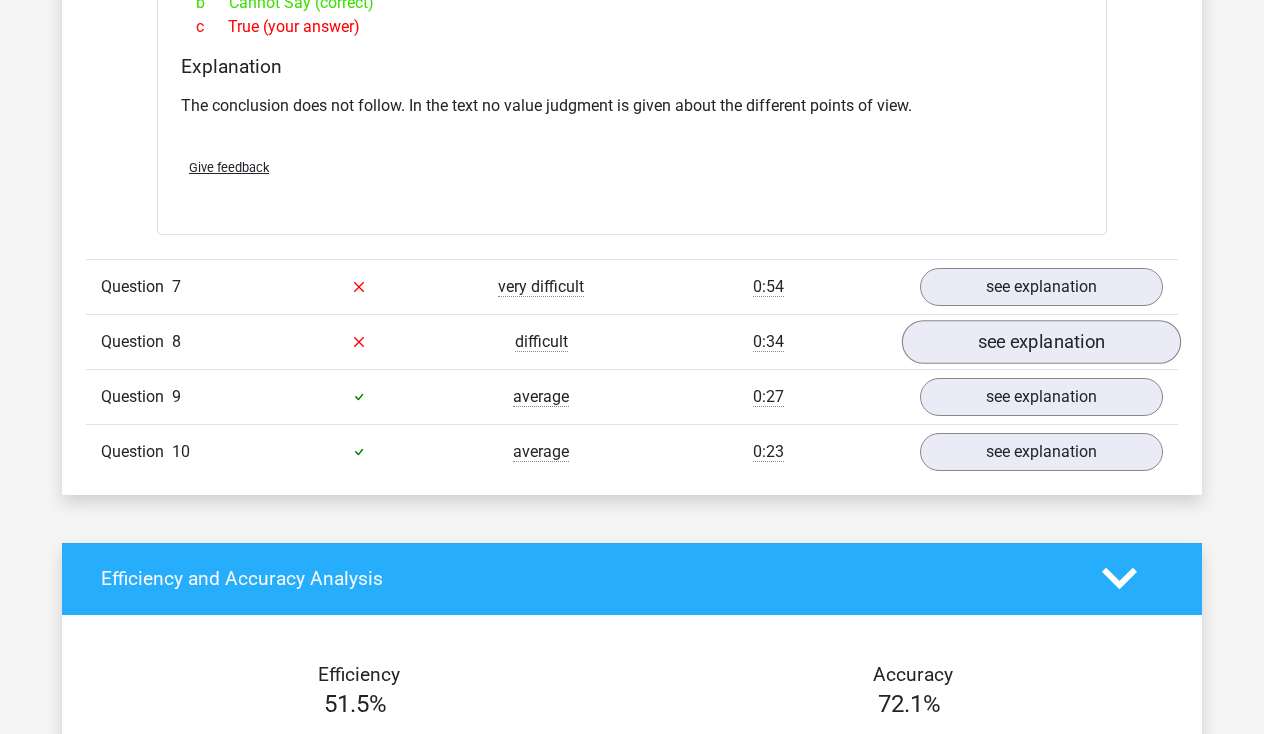 click on "see explanation" at bounding box center [1041, 342] 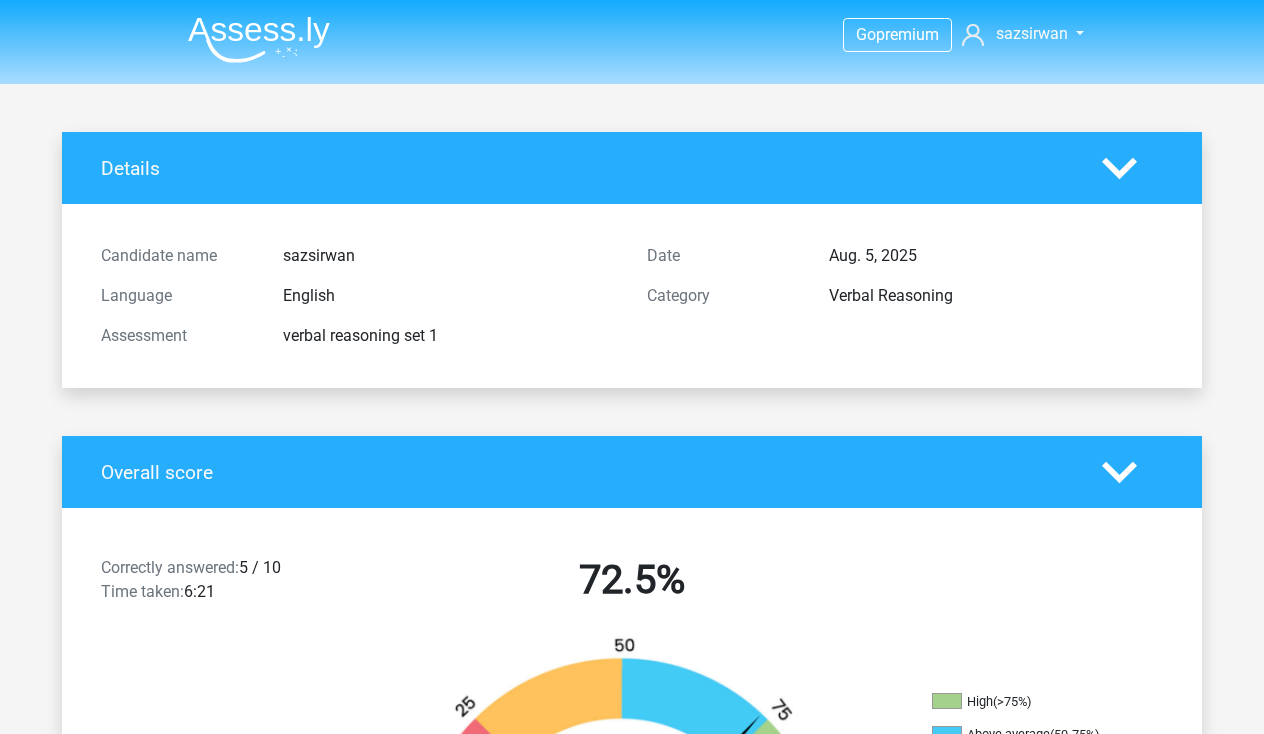 scroll, scrollTop: 0, scrollLeft: 0, axis: both 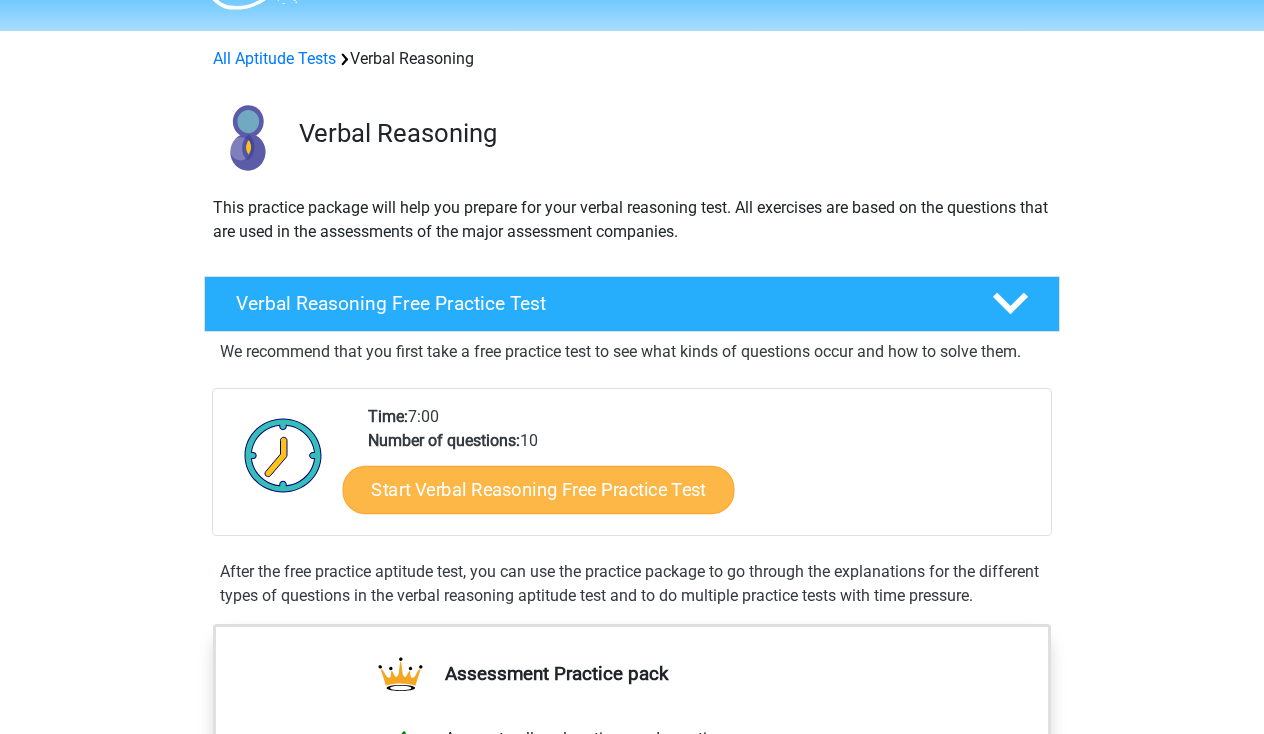 click on "Start Verbal Reasoning
Free Practice Test" at bounding box center (539, 490) 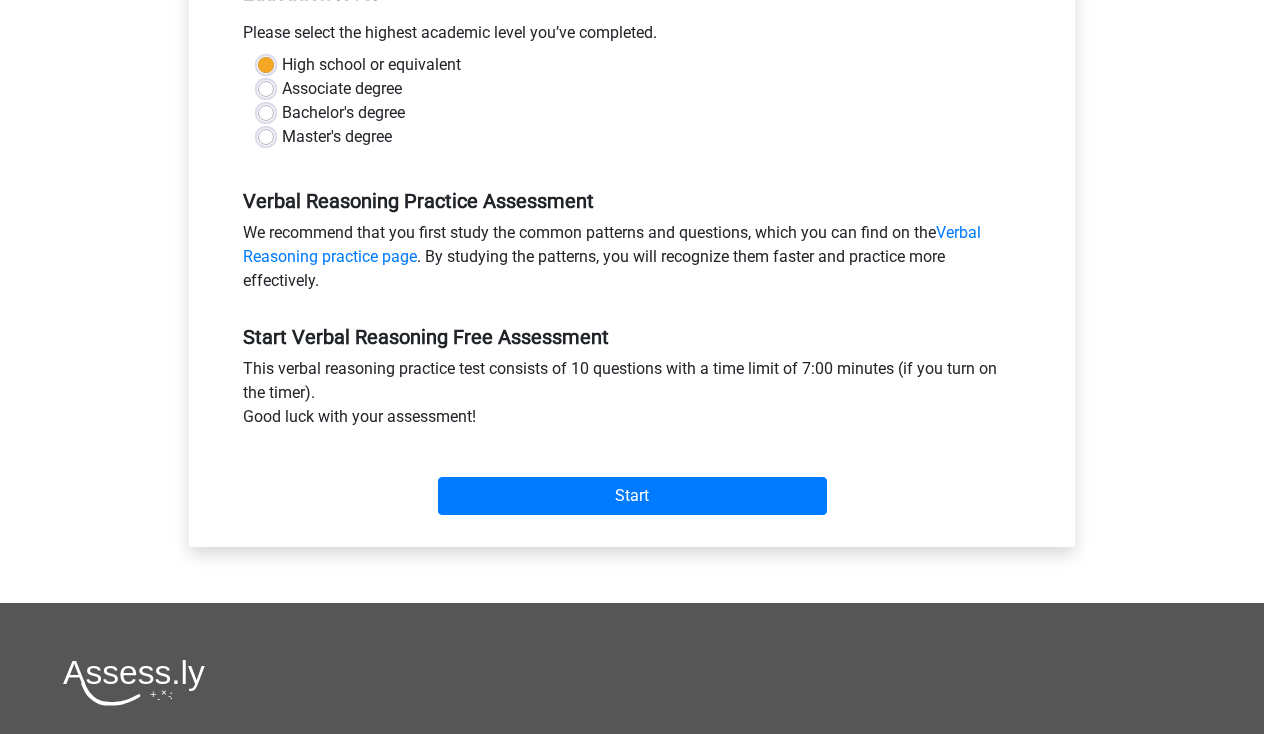 scroll, scrollTop: 455, scrollLeft: 0, axis: vertical 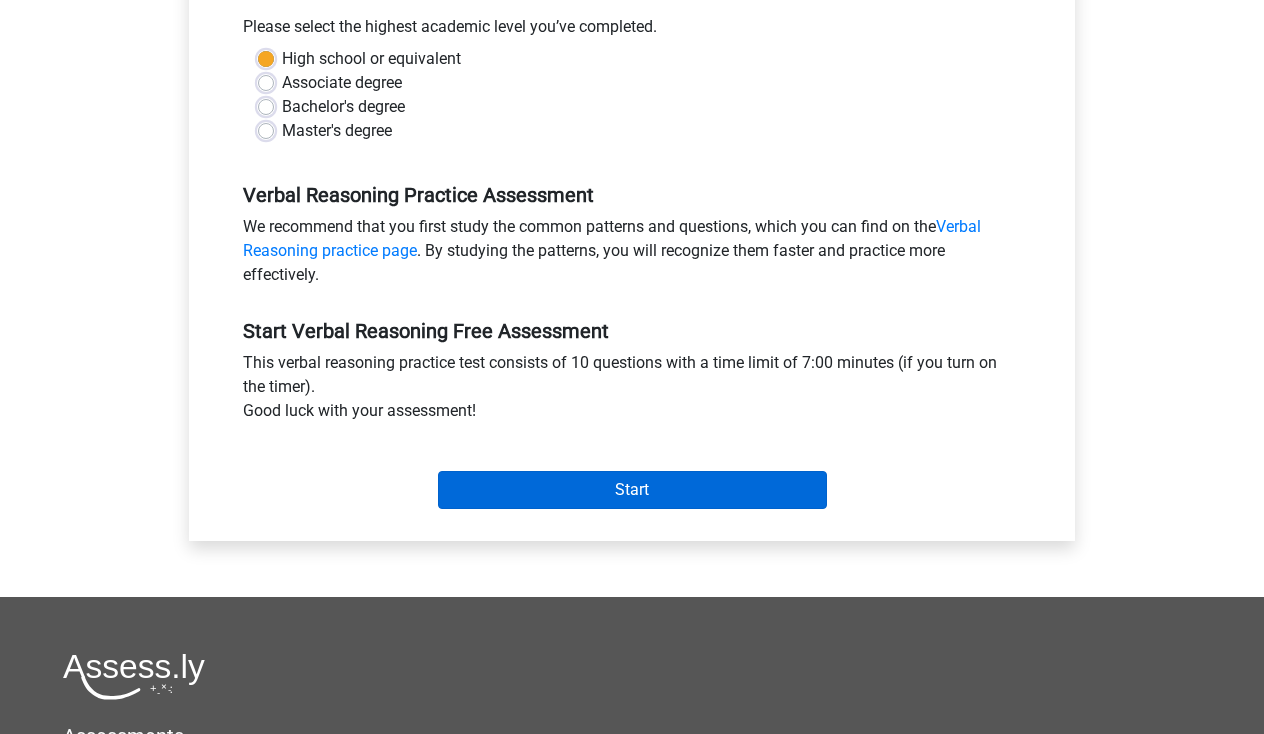 click on "Start" at bounding box center (632, 490) 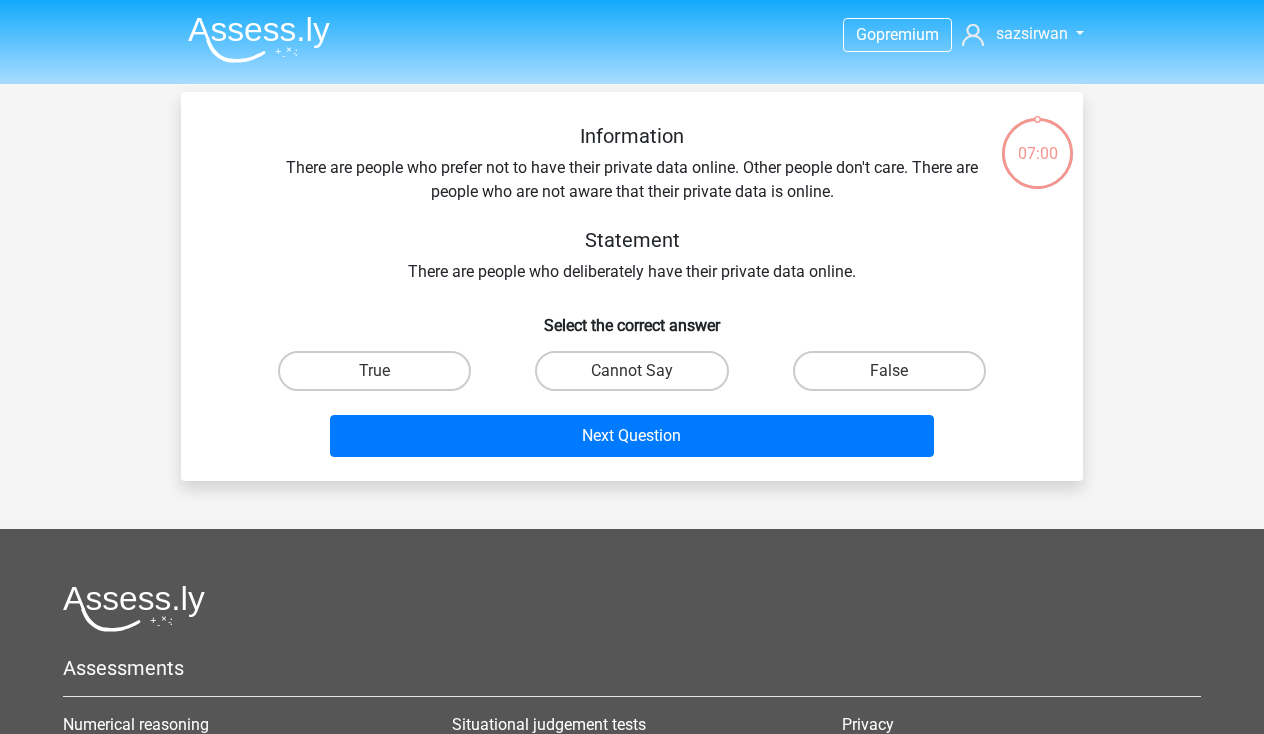 scroll, scrollTop: 0, scrollLeft: 0, axis: both 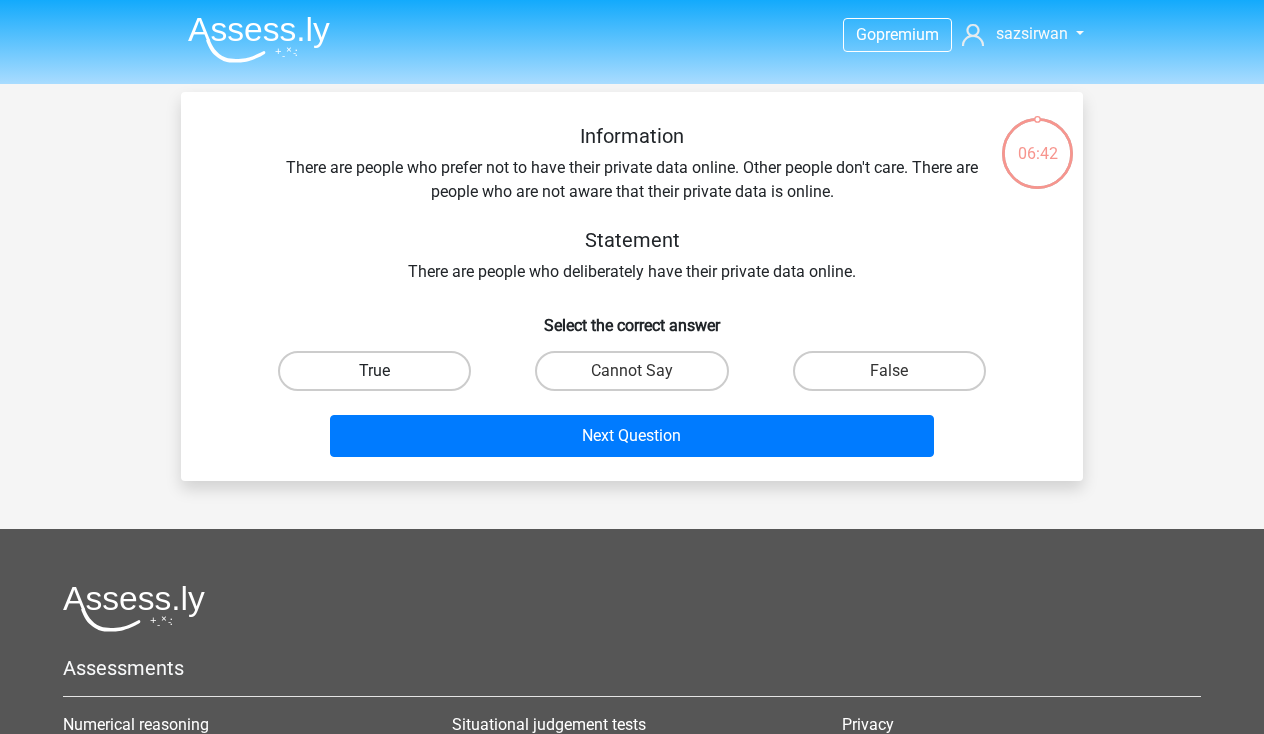 click on "True" at bounding box center (374, 371) 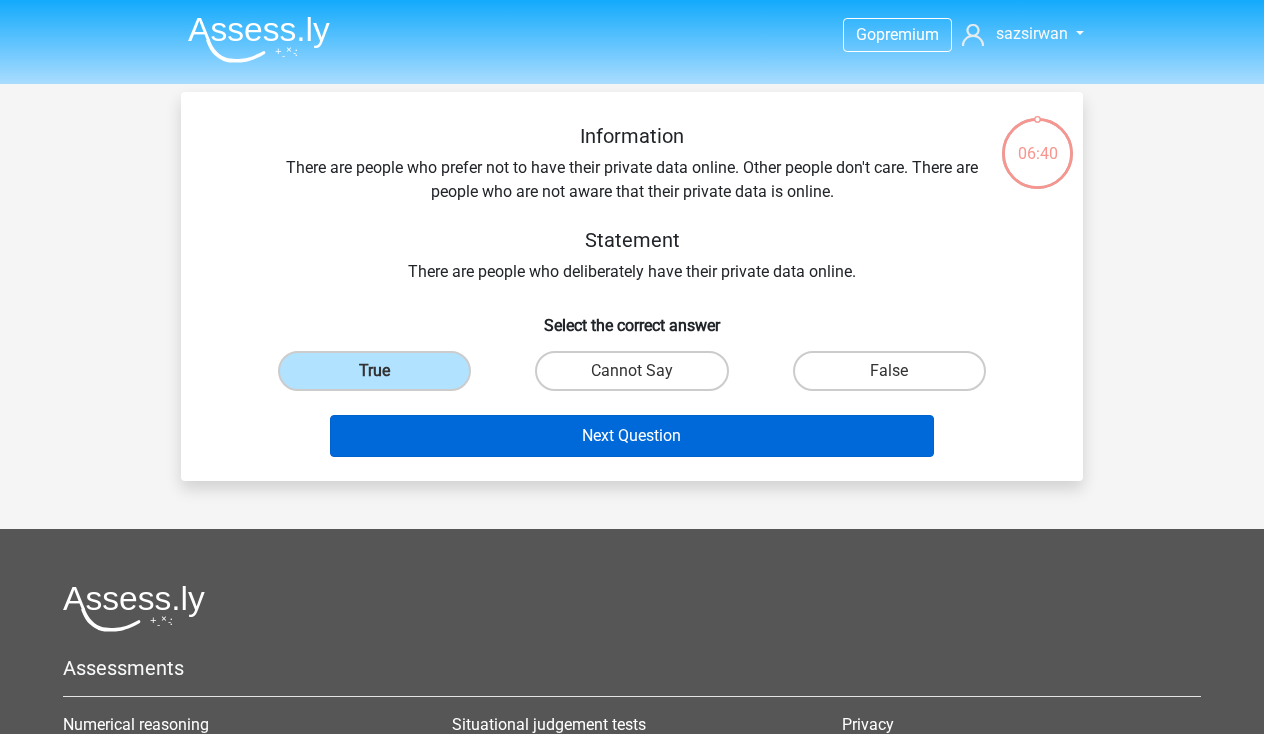 click on "Next Question" at bounding box center (632, 436) 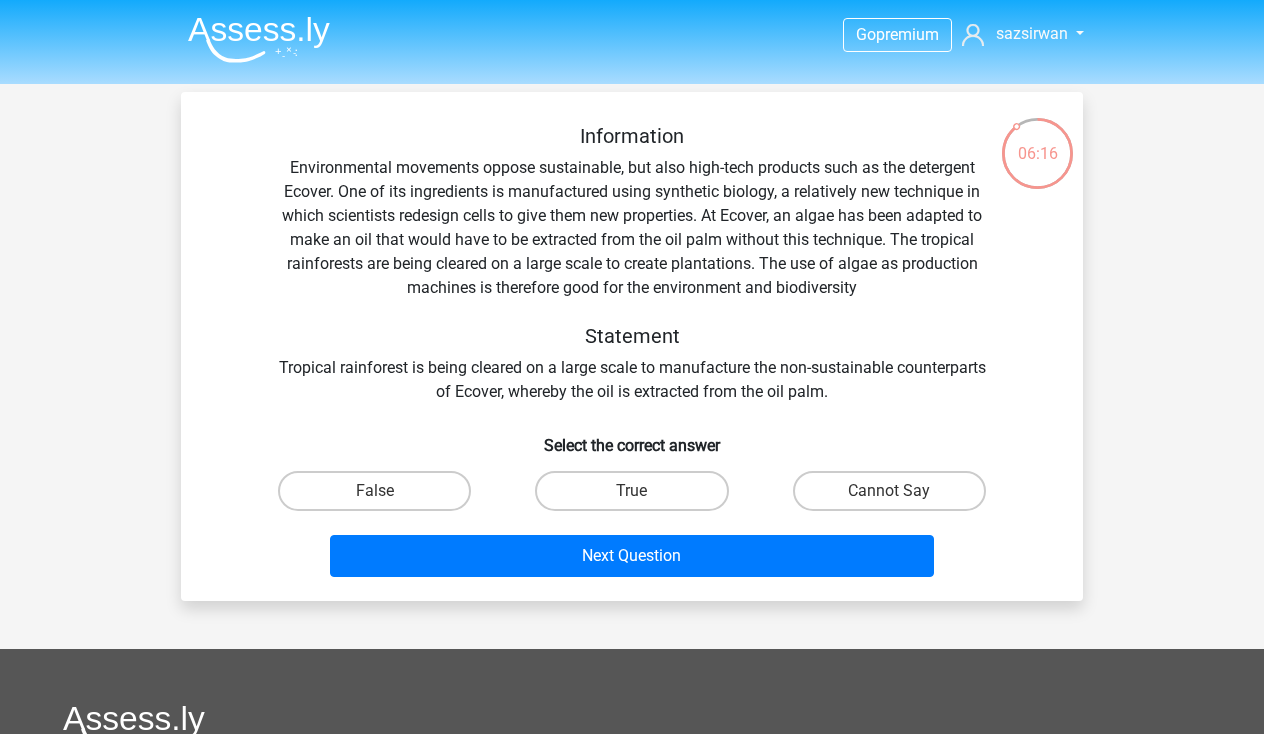 scroll, scrollTop: 0, scrollLeft: 0, axis: both 